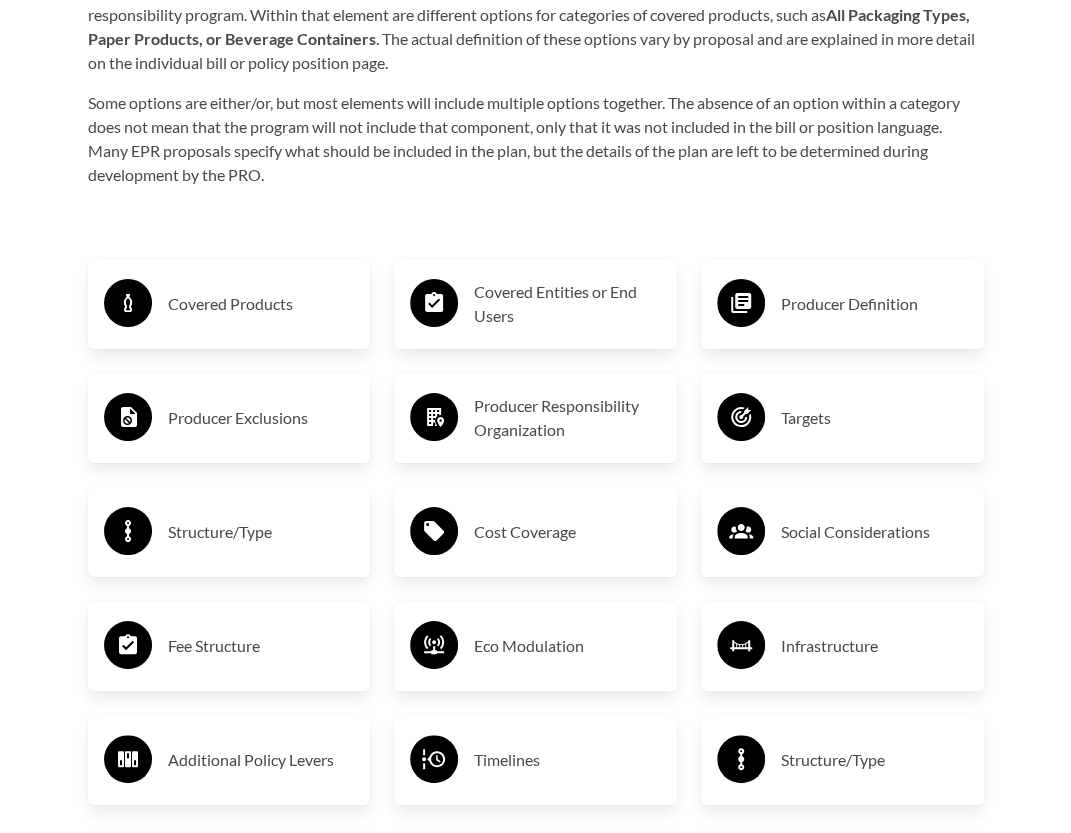 scroll, scrollTop: 2976, scrollLeft: 0, axis: vertical 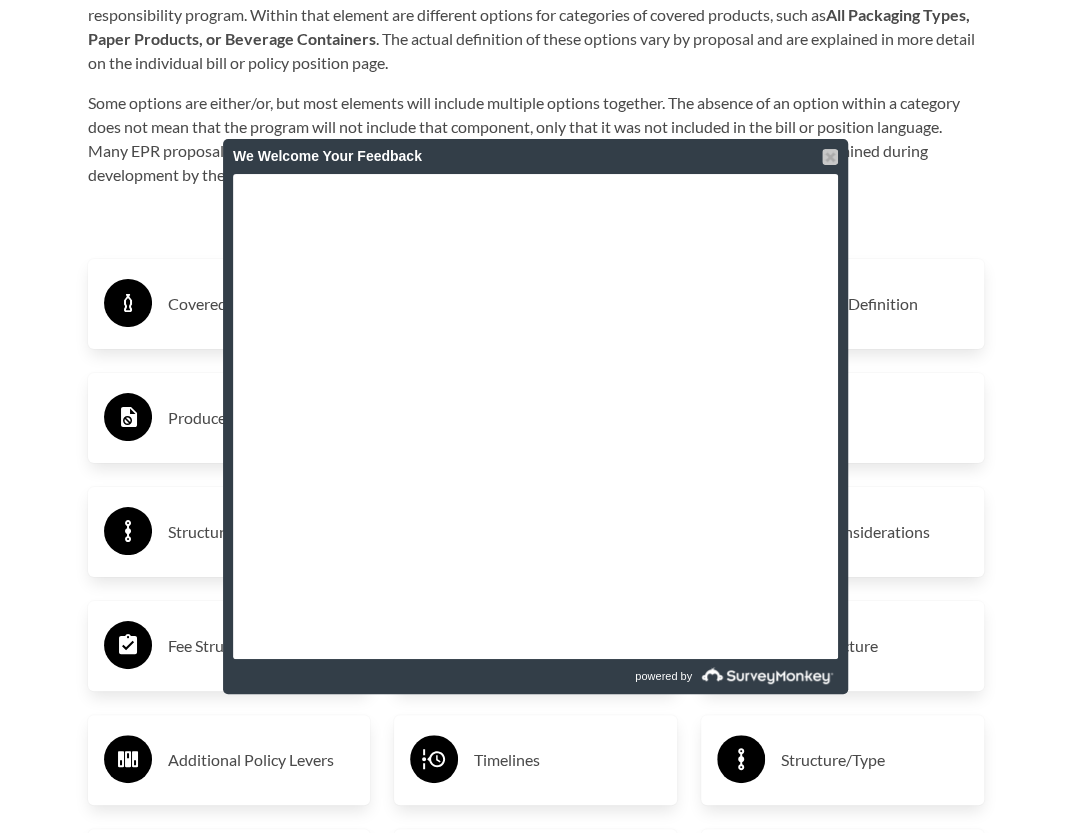 click at bounding box center [830, 157] 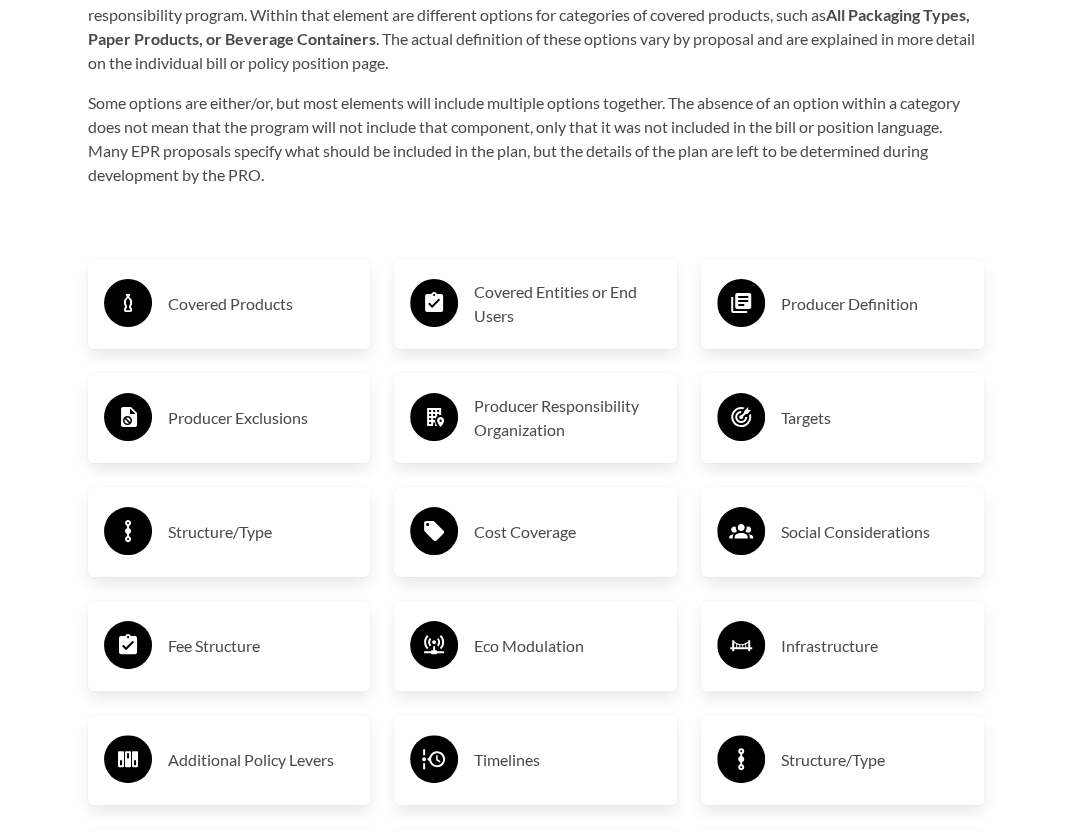 click on "Covered Products" at bounding box center (261, 304) 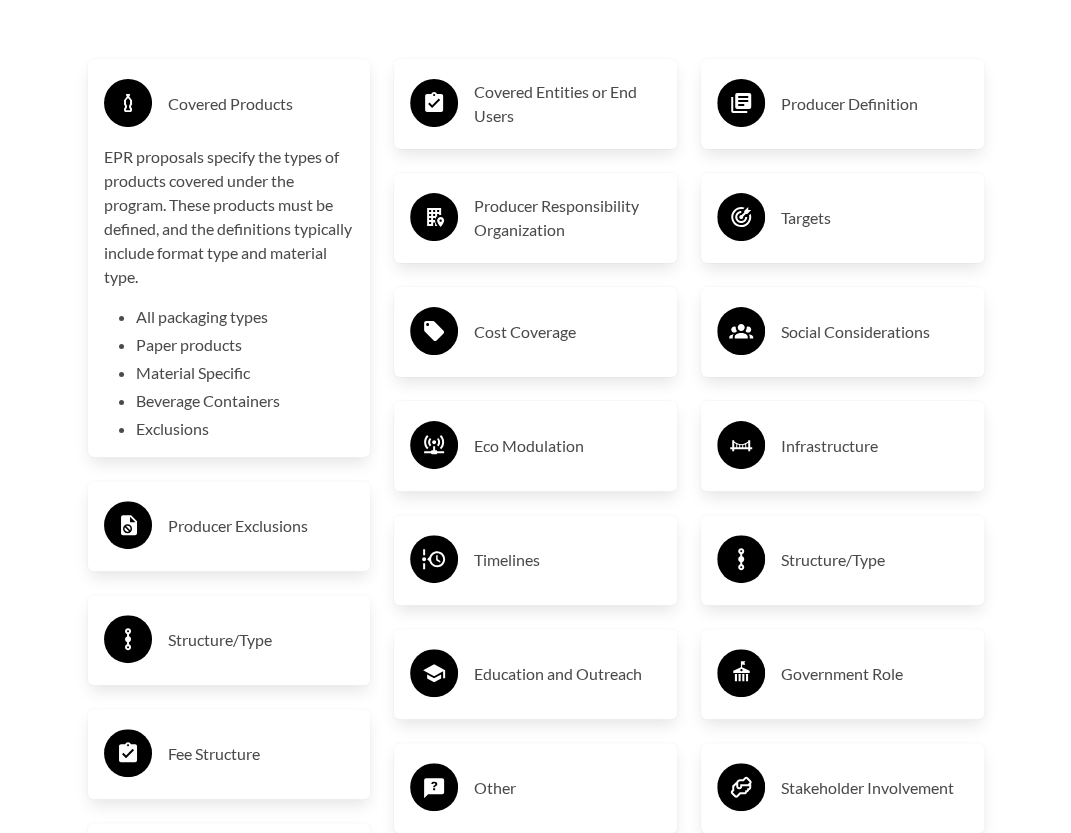 scroll, scrollTop: 3076, scrollLeft: 0, axis: vertical 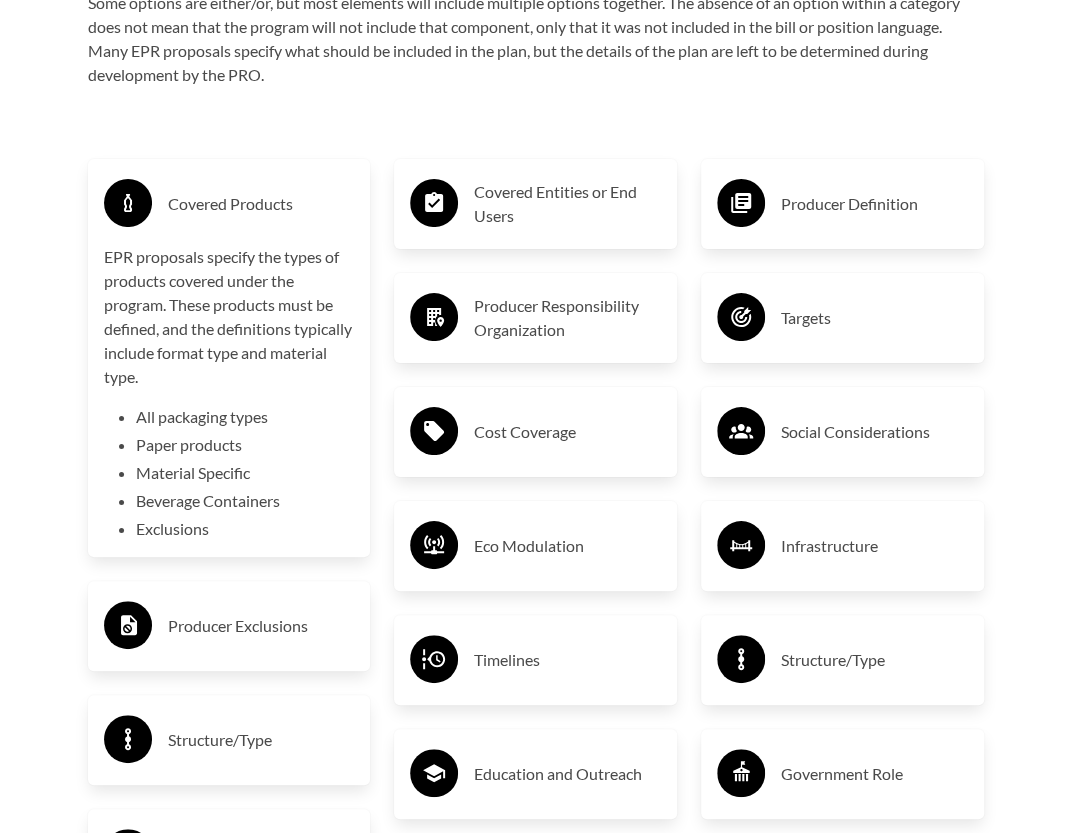 click on "Covered Entities or End Users" at bounding box center (567, 204) 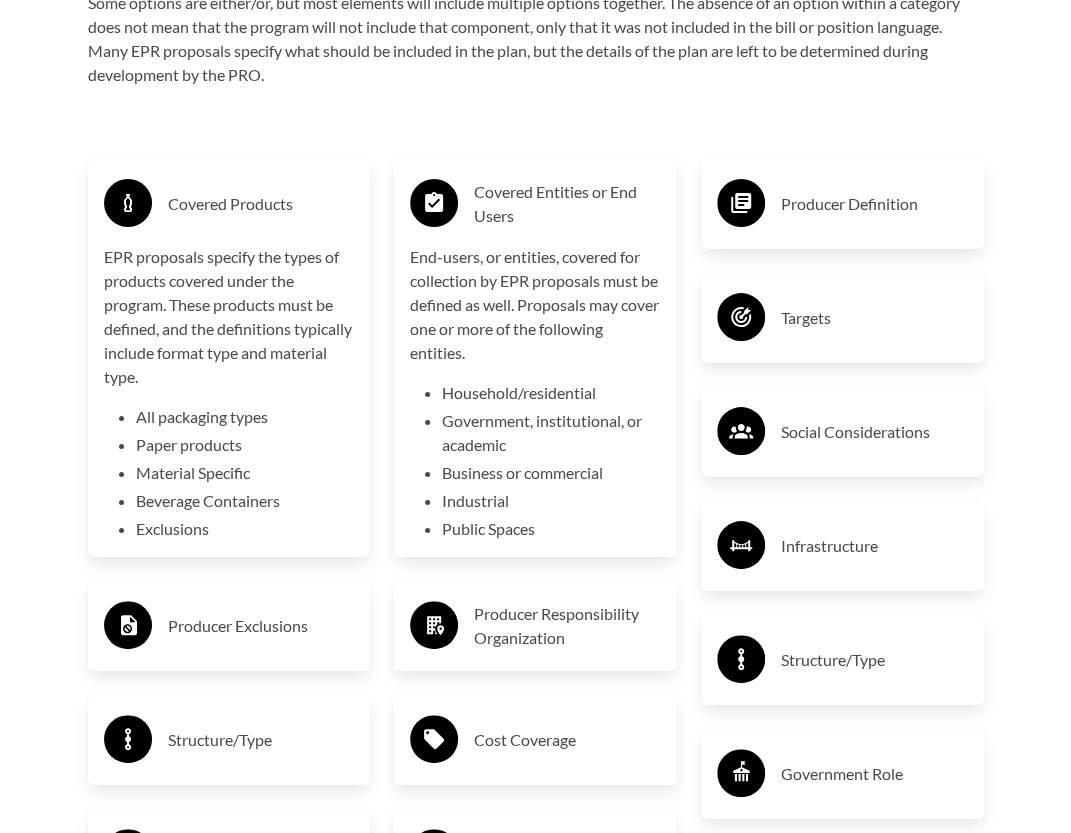 click on "Producer Definition" at bounding box center [874, 204] 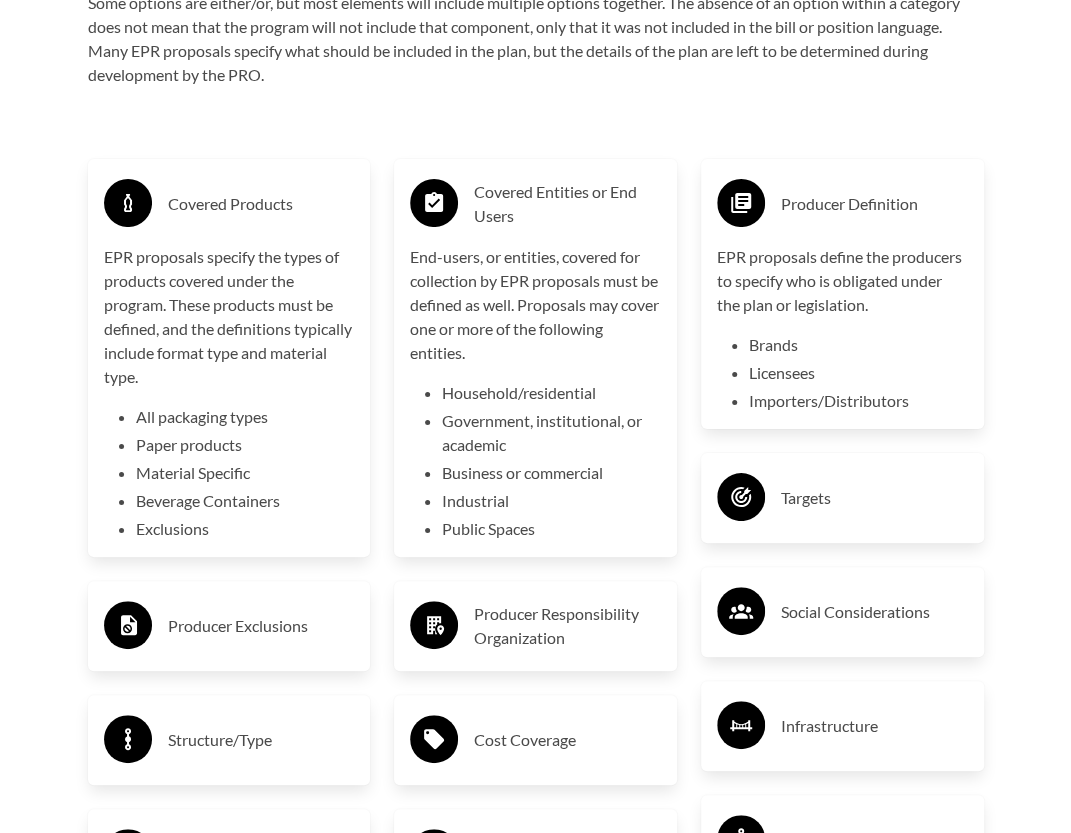 click on "Targets" at bounding box center [842, 498] 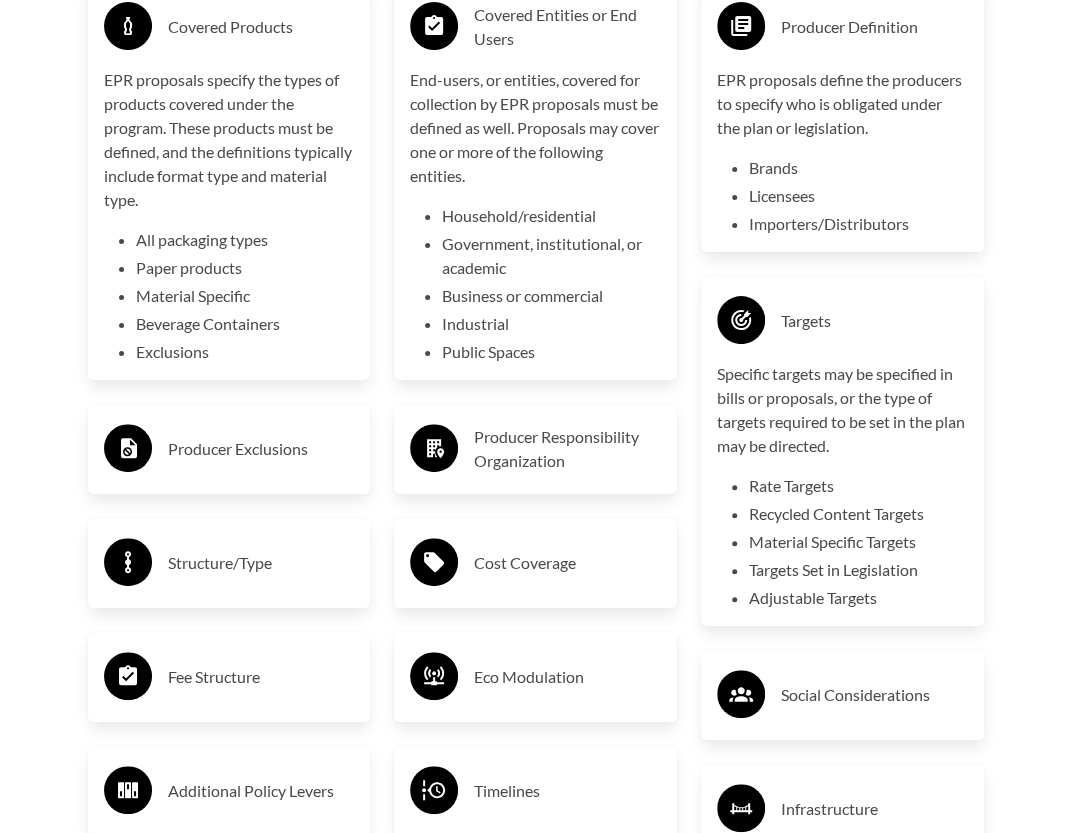 scroll, scrollTop: 3376, scrollLeft: 0, axis: vertical 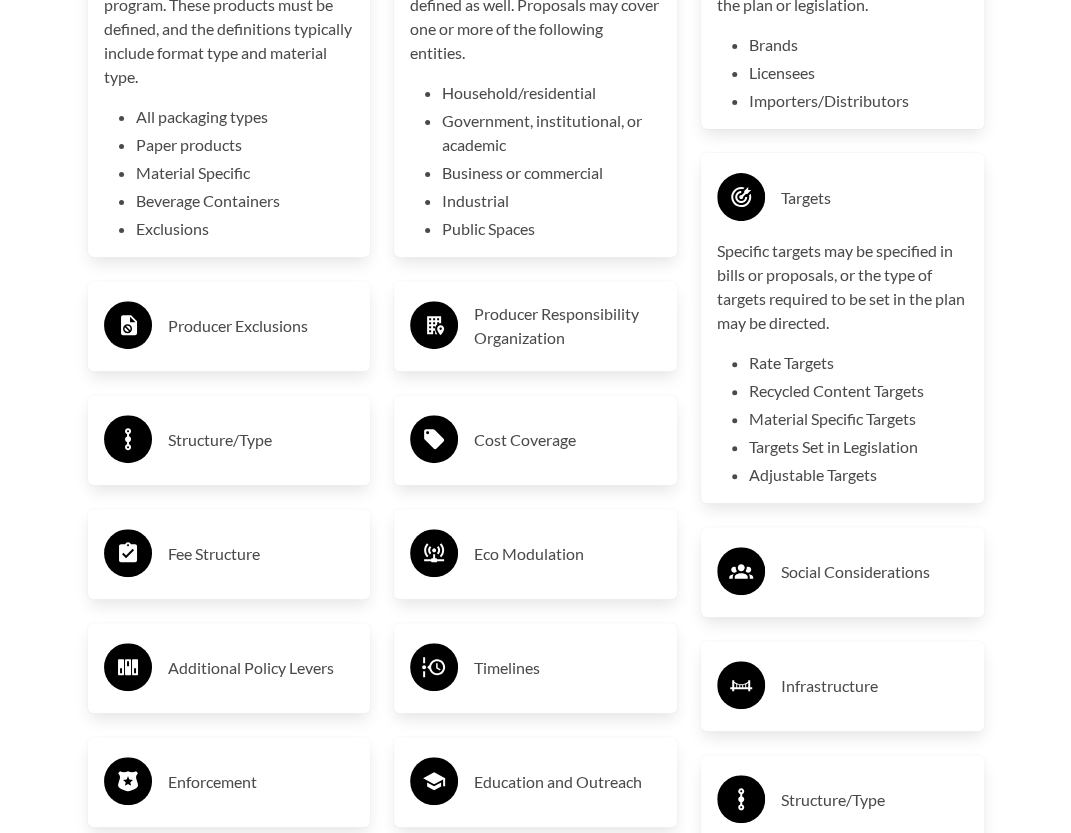 click on "Producer Responsibility Organization" at bounding box center [567, 326] 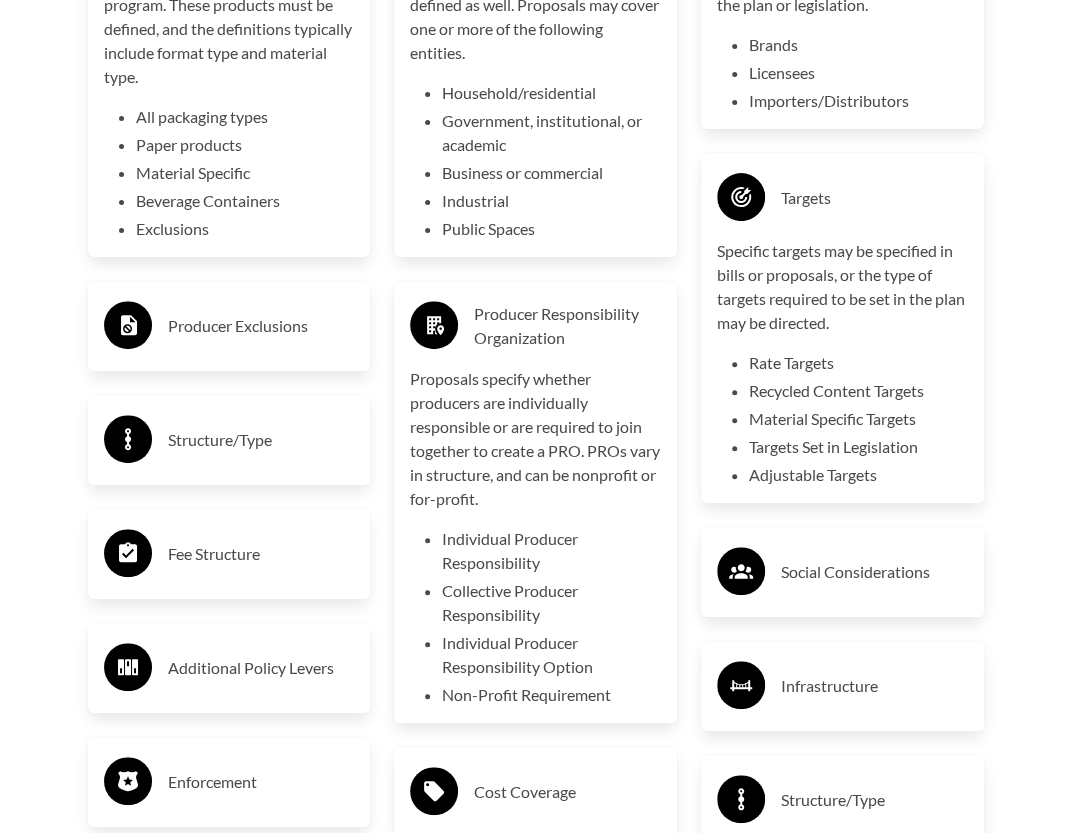 click on "Producer Exclusions" at bounding box center (261, 326) 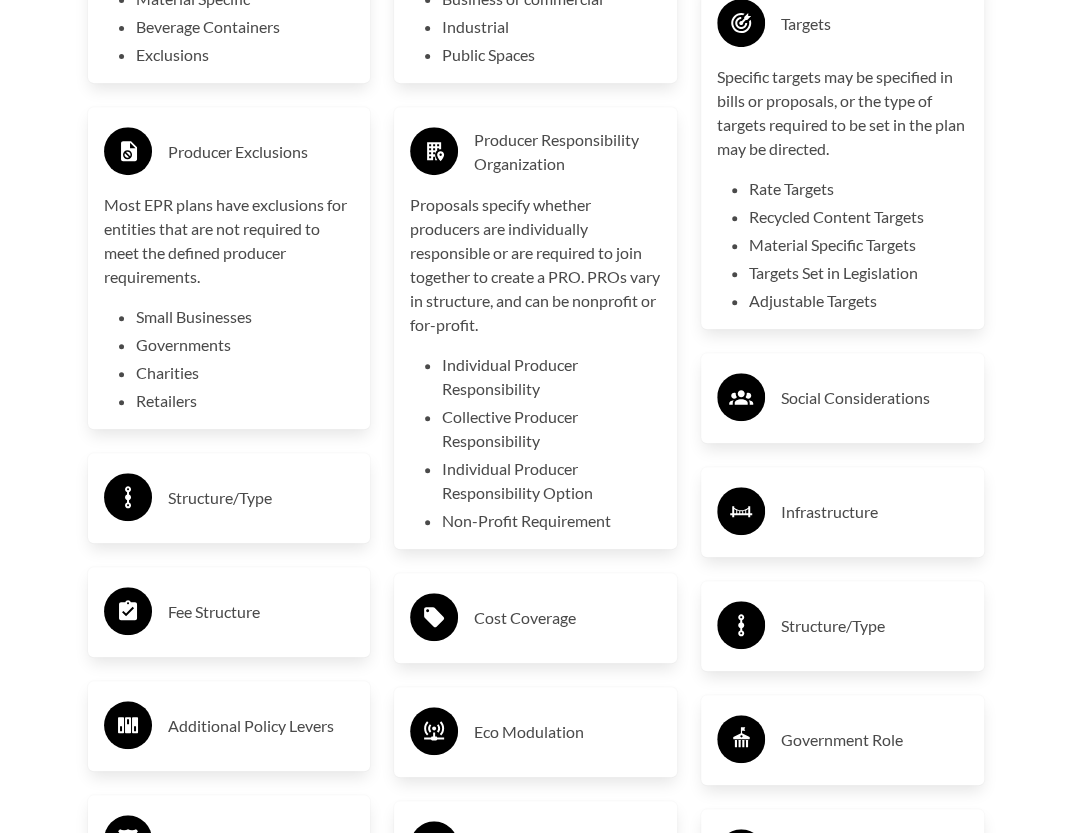 scroll, scrollTop: 3576, scrollLeft: 0, axis: vertical 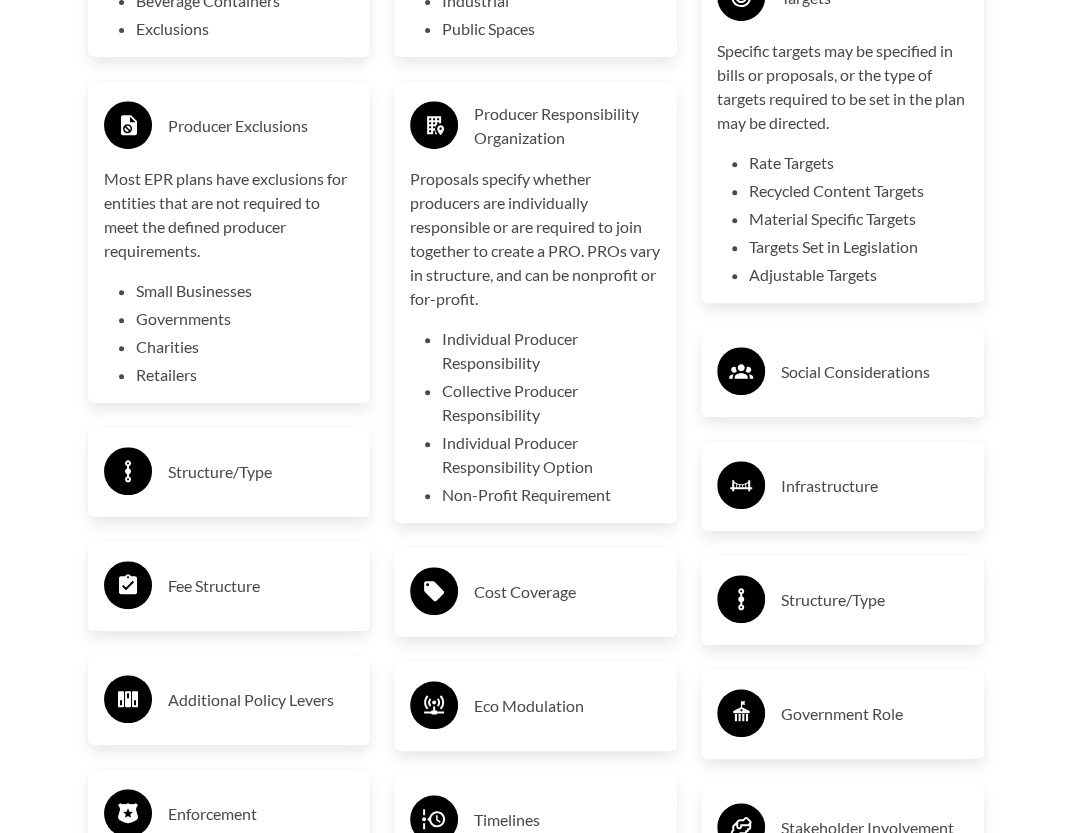 click on "Structure/Type" at bounding box center (229, 472) 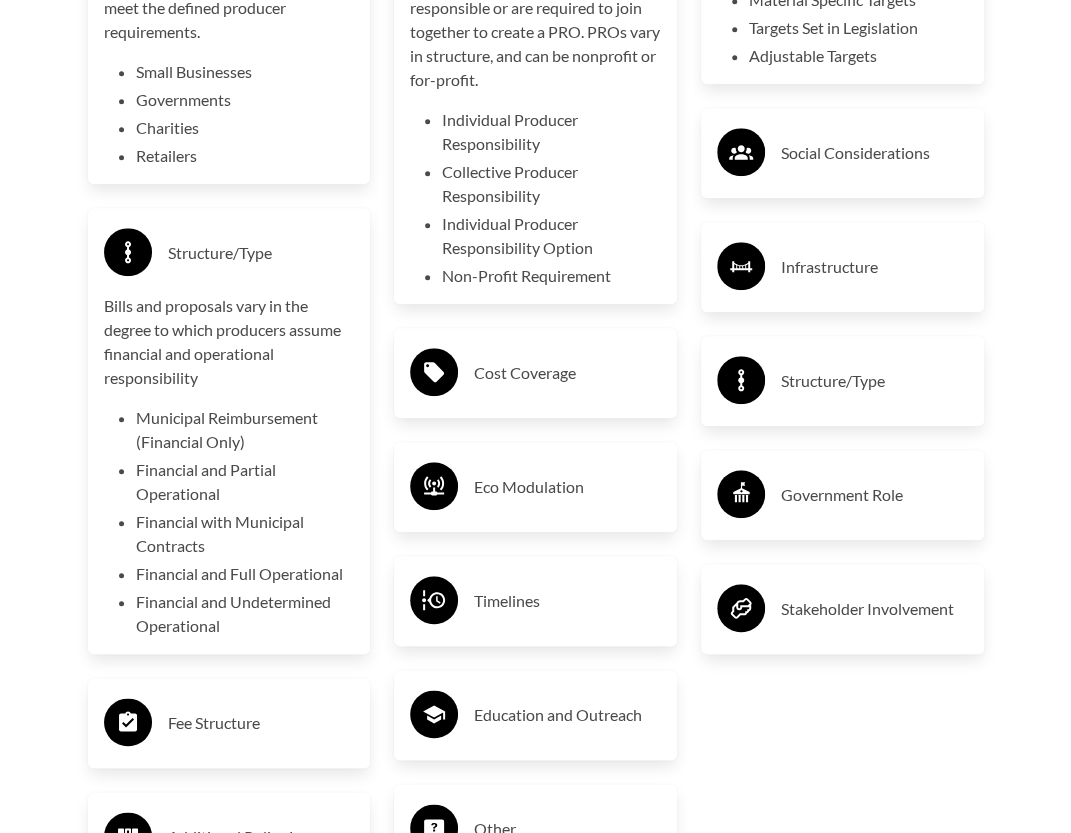 scroll, scrollTop: 3876, scrollLeft: 0, axis: vertical 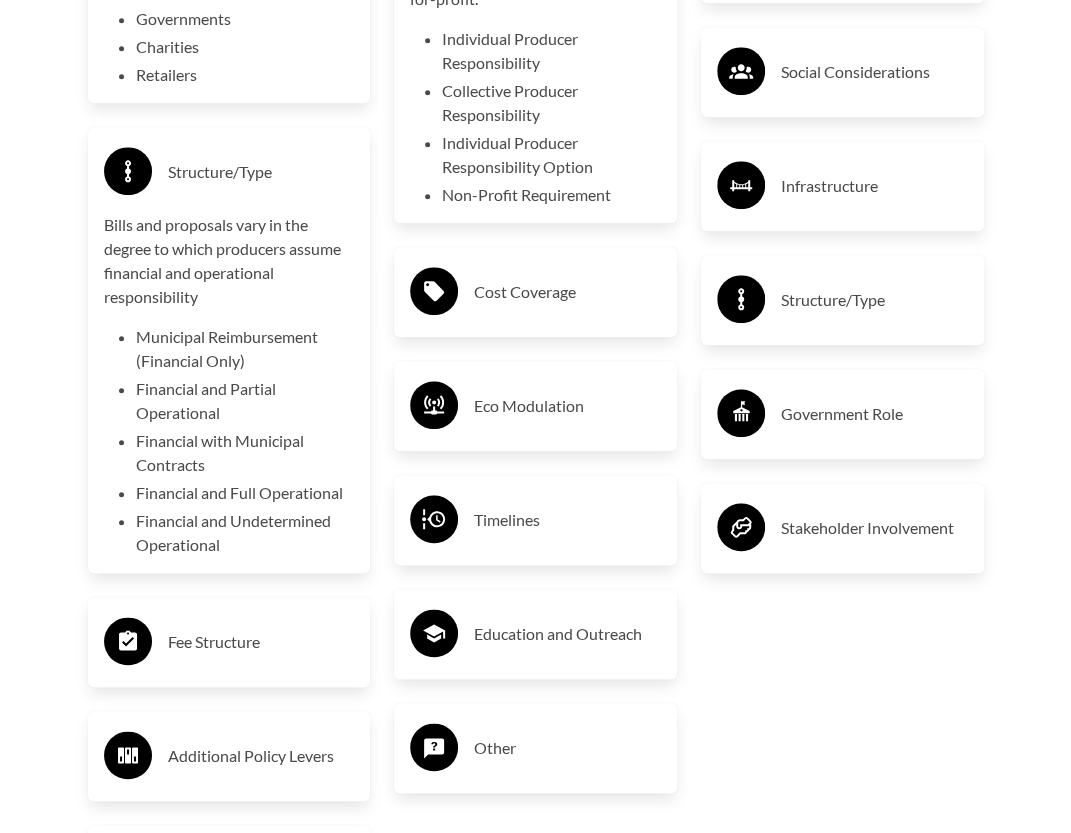 click on "Cost Coverage" at bounding box center (567, 292) 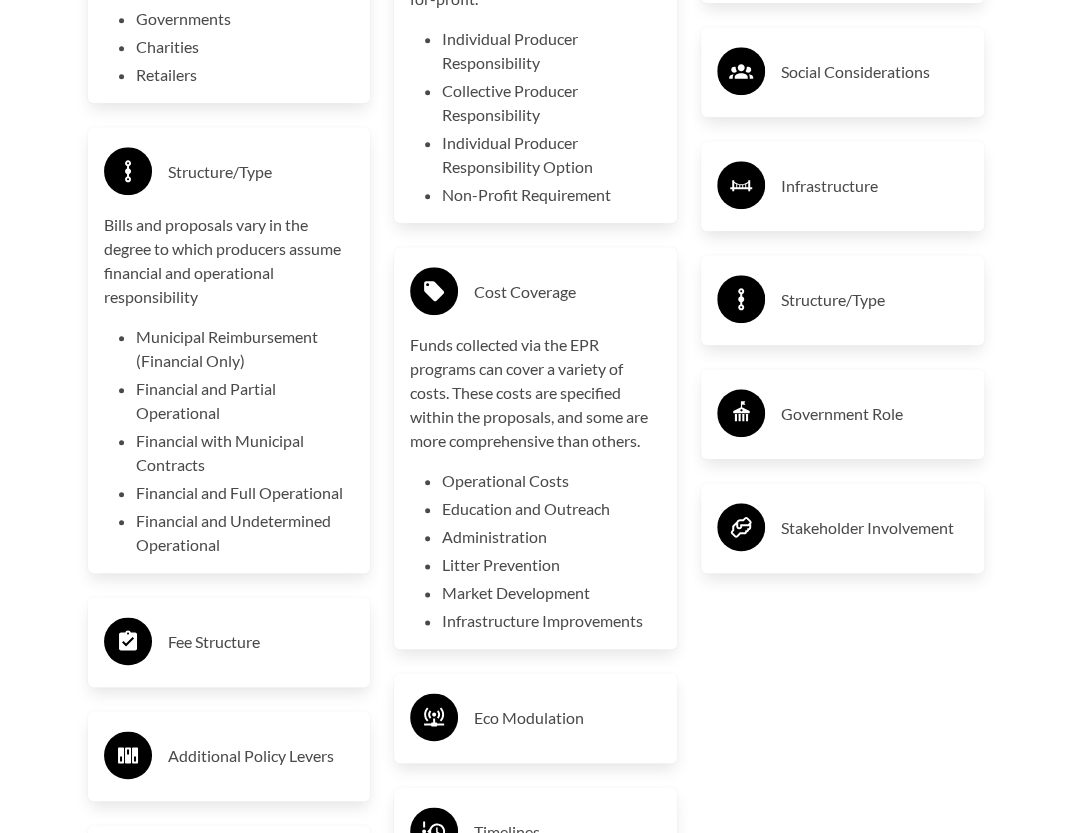 click on "Structure/Type" at bounding box center [874, 300] 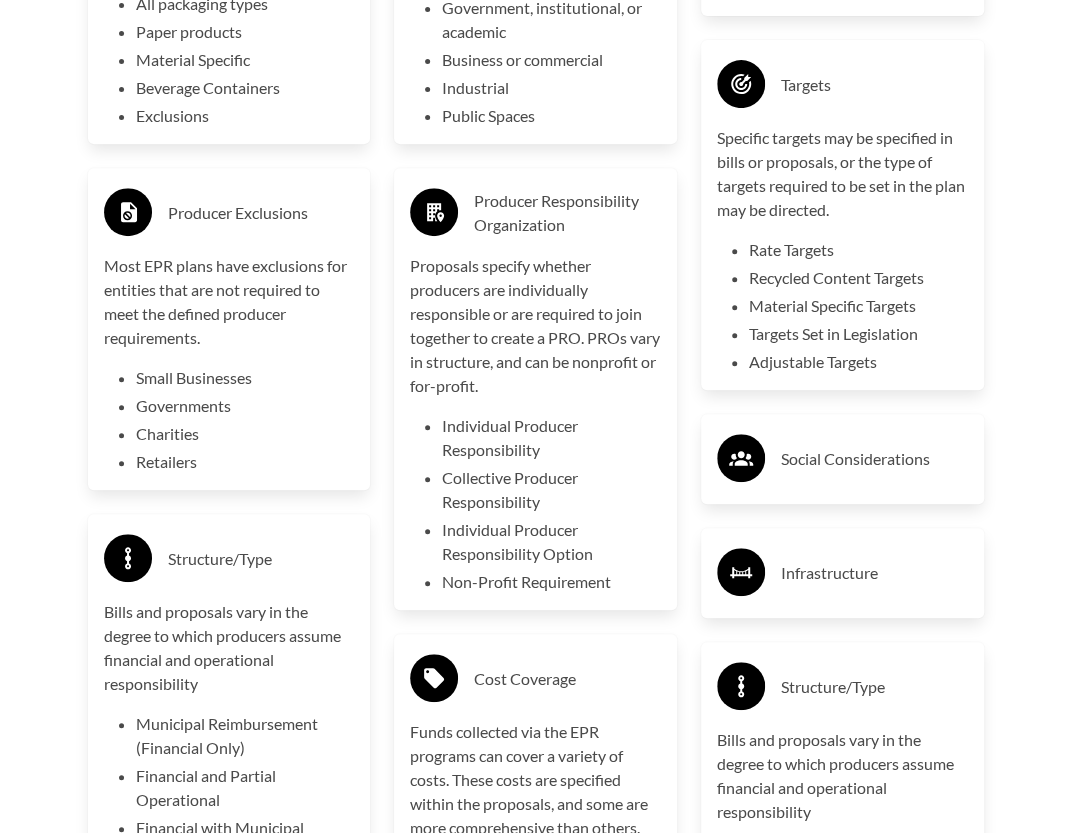 scroll, scrollTop: 3476, scrollLeft: 0, axis: vertical 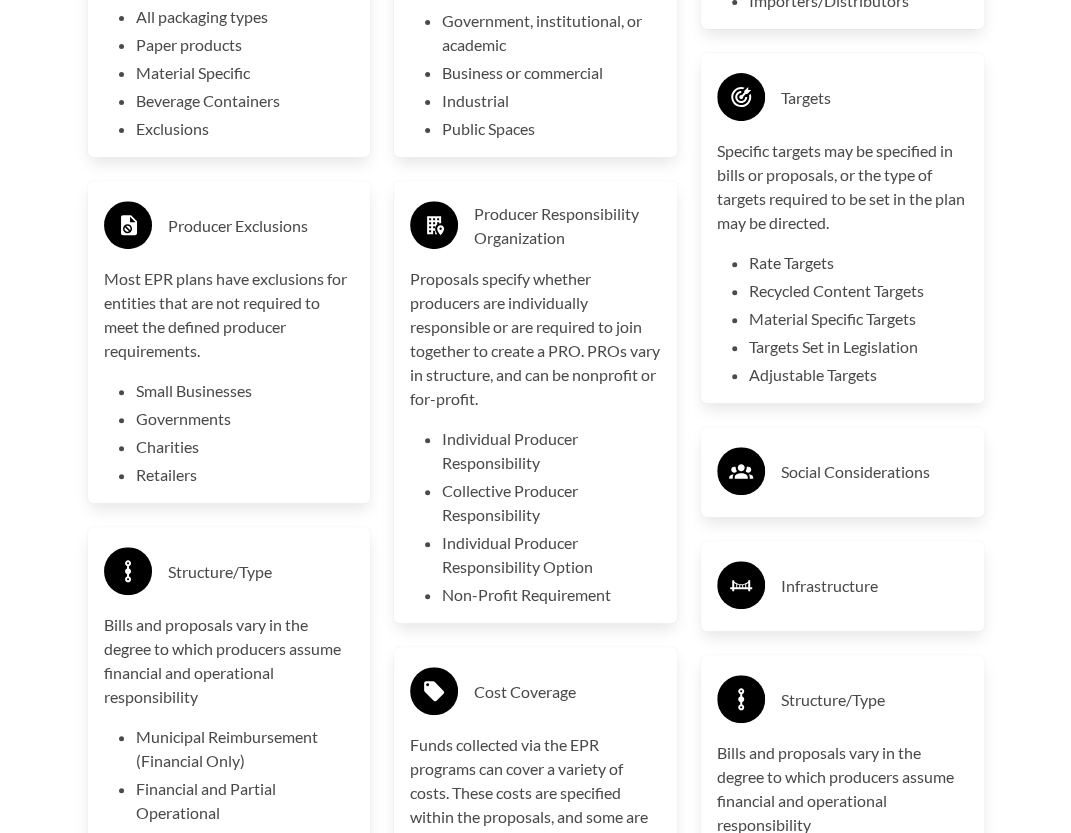 click on "Social Considerations" at bounding box center (874, 472) 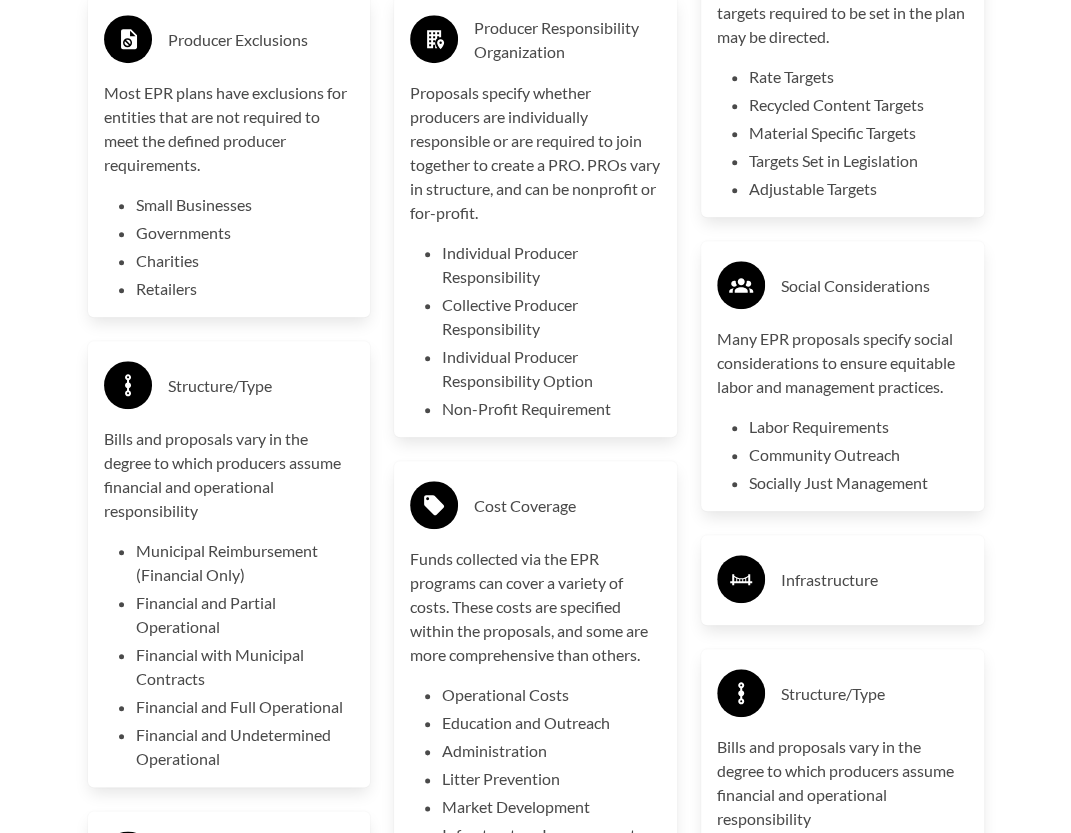 scroll, scrollTop: 3676, scrollLeft: 0, axis: vertical 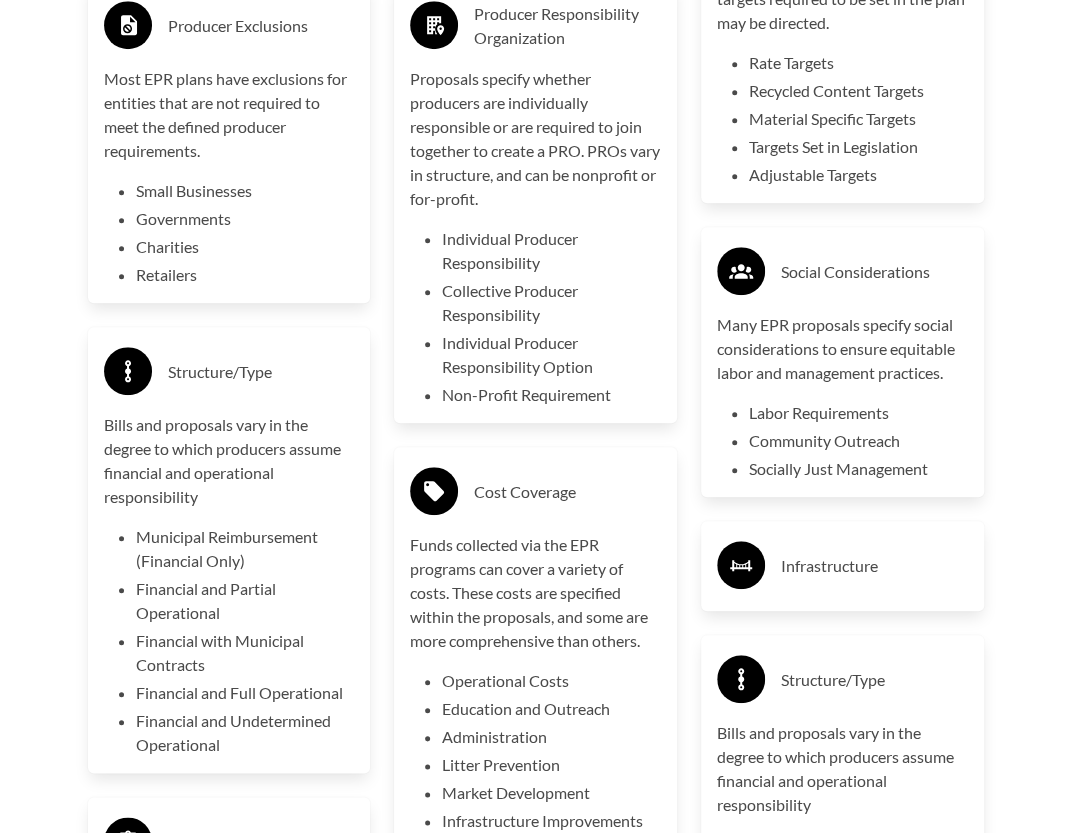 click on "Infrastructure" at bounding box center [874, 566] 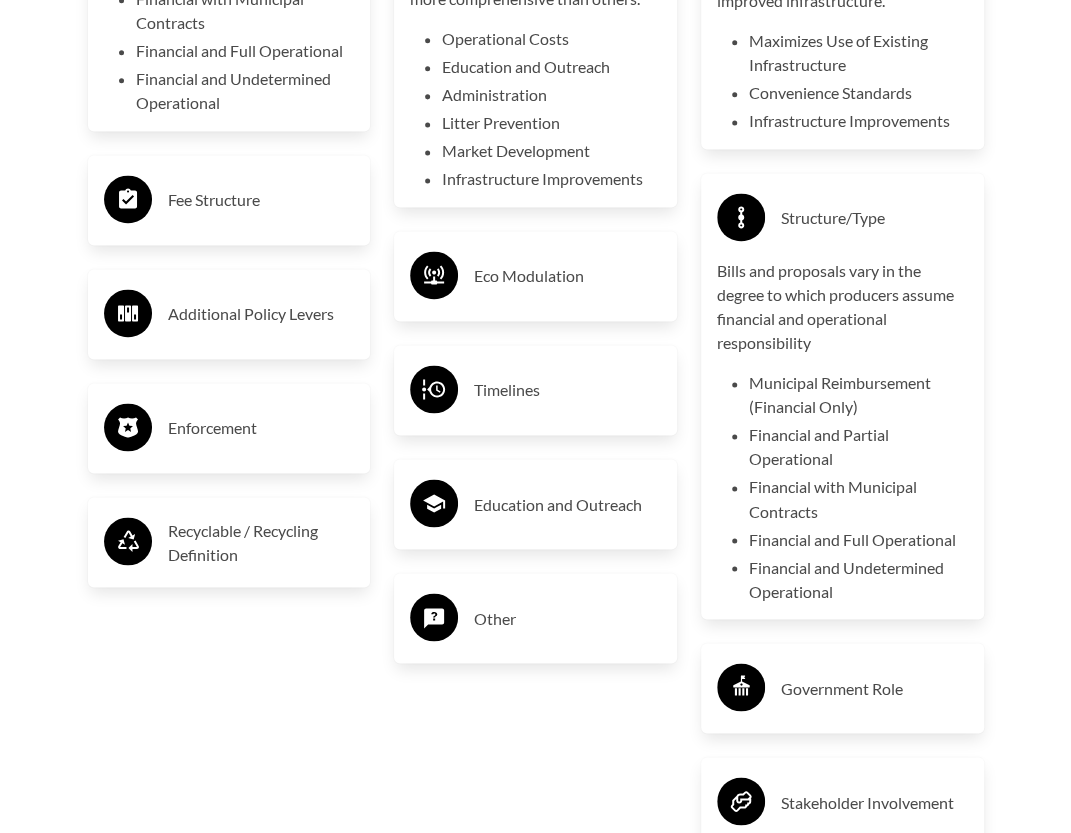 scroll, scrollTop: 4476, scrollLeft: 0, axis: vertical 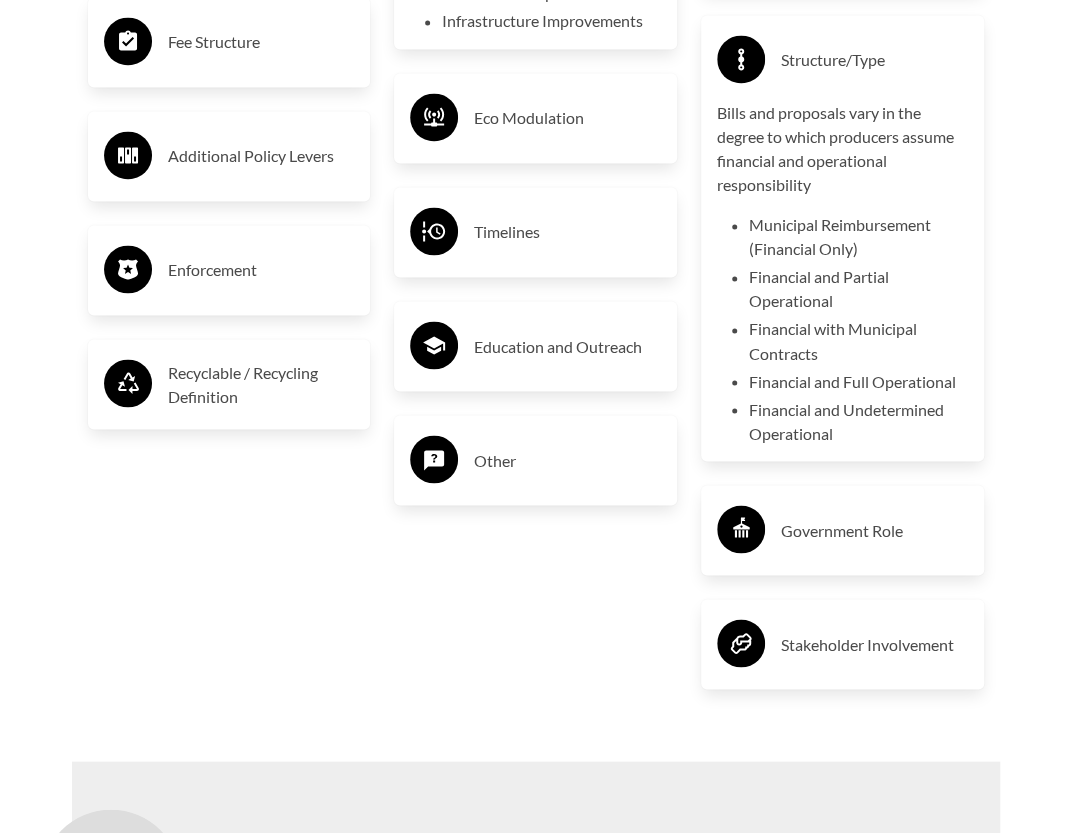 click on "Government Role" at bounding box center [874, 530] 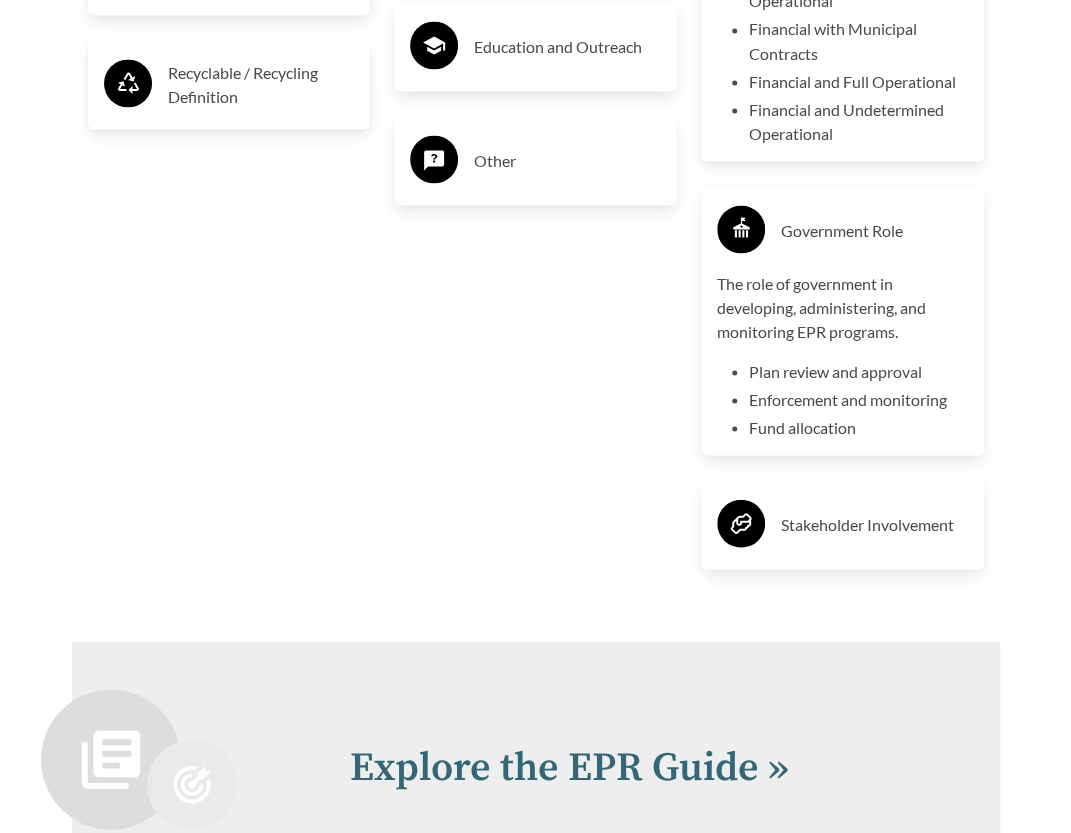 click on "Stakeholder Involvement" at bounding box center [874, 524] 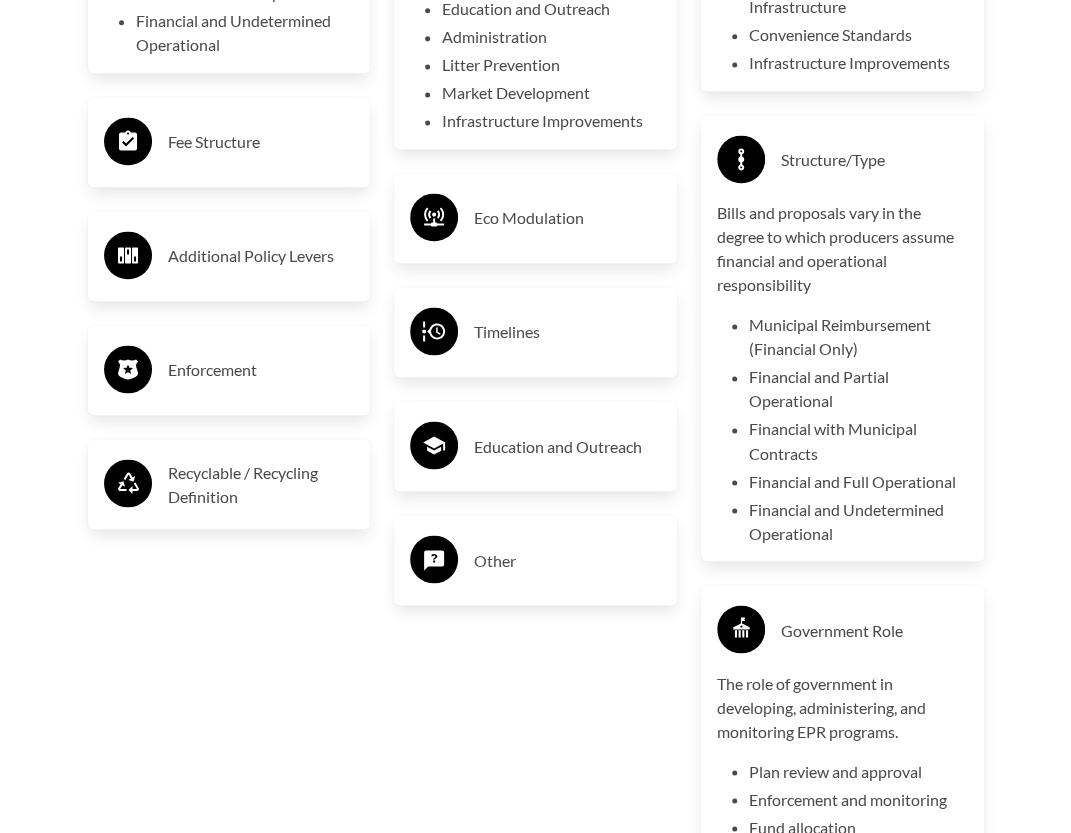 scroll, scrollTop: 4176, scrollLeft: 0, axis: vertical 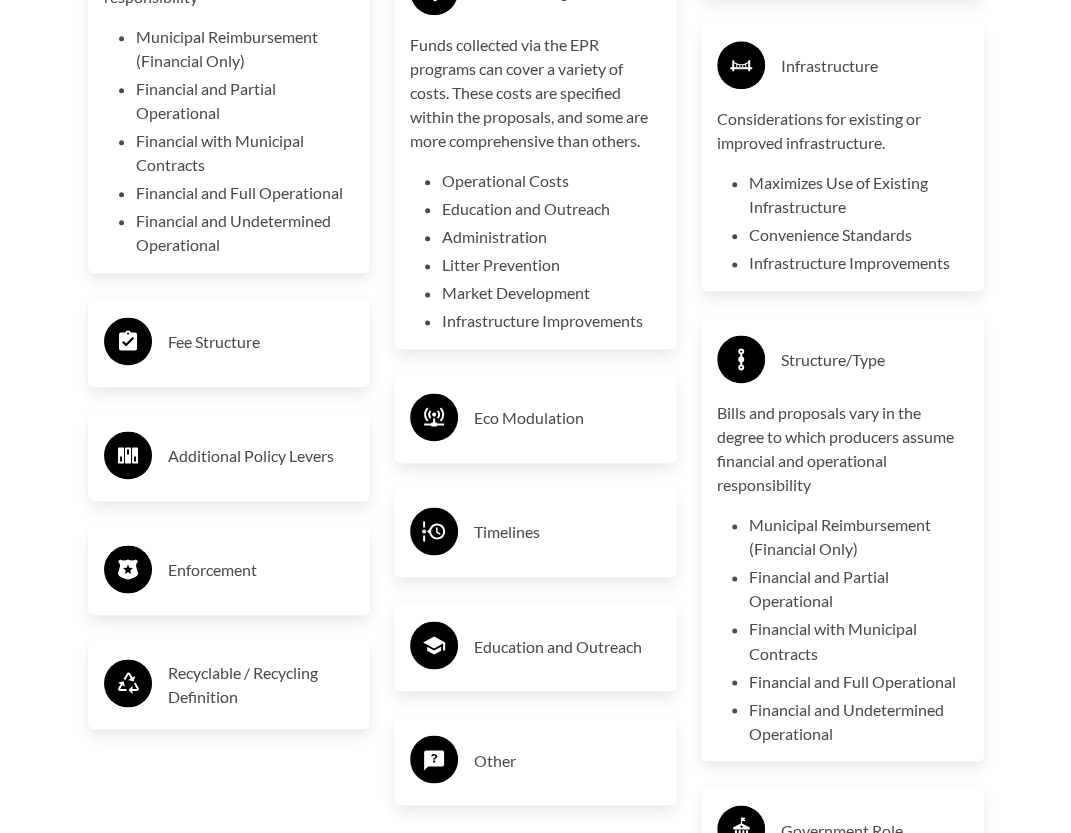click on "Fee Structure" at bounding box center [229, 342] 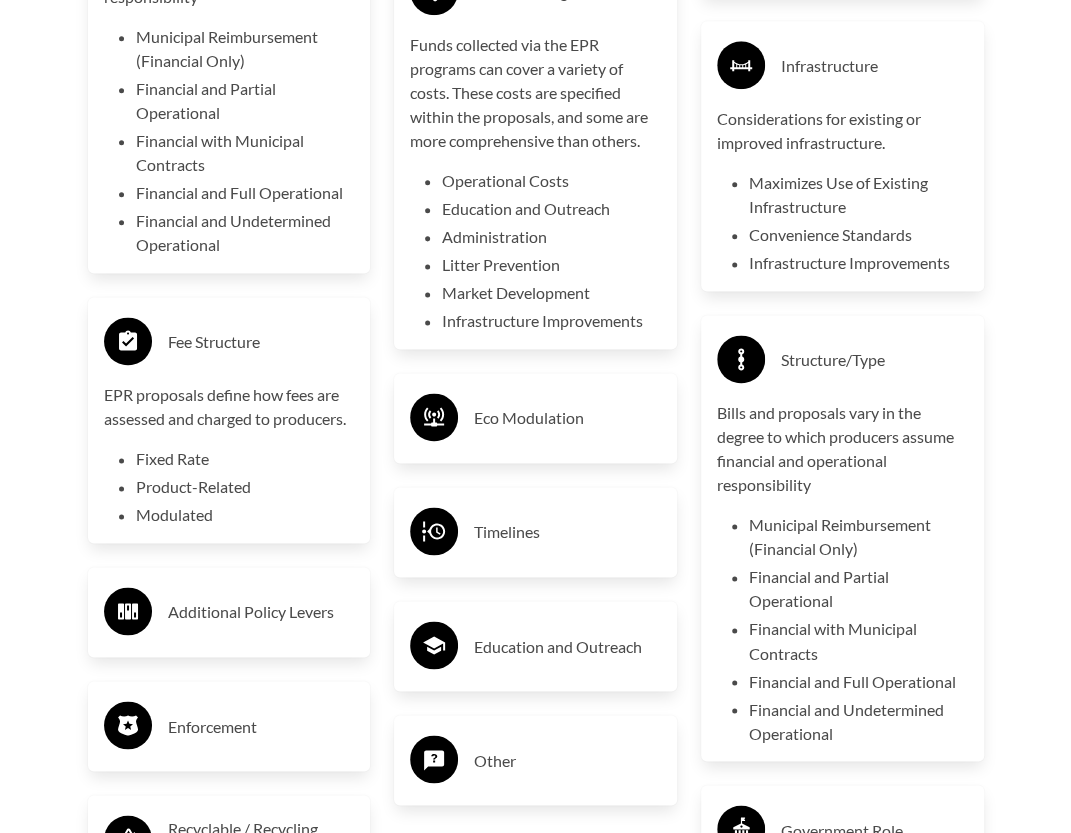 scroll, scrollTop: 4276, scrollLeft: 0, axis: vertical 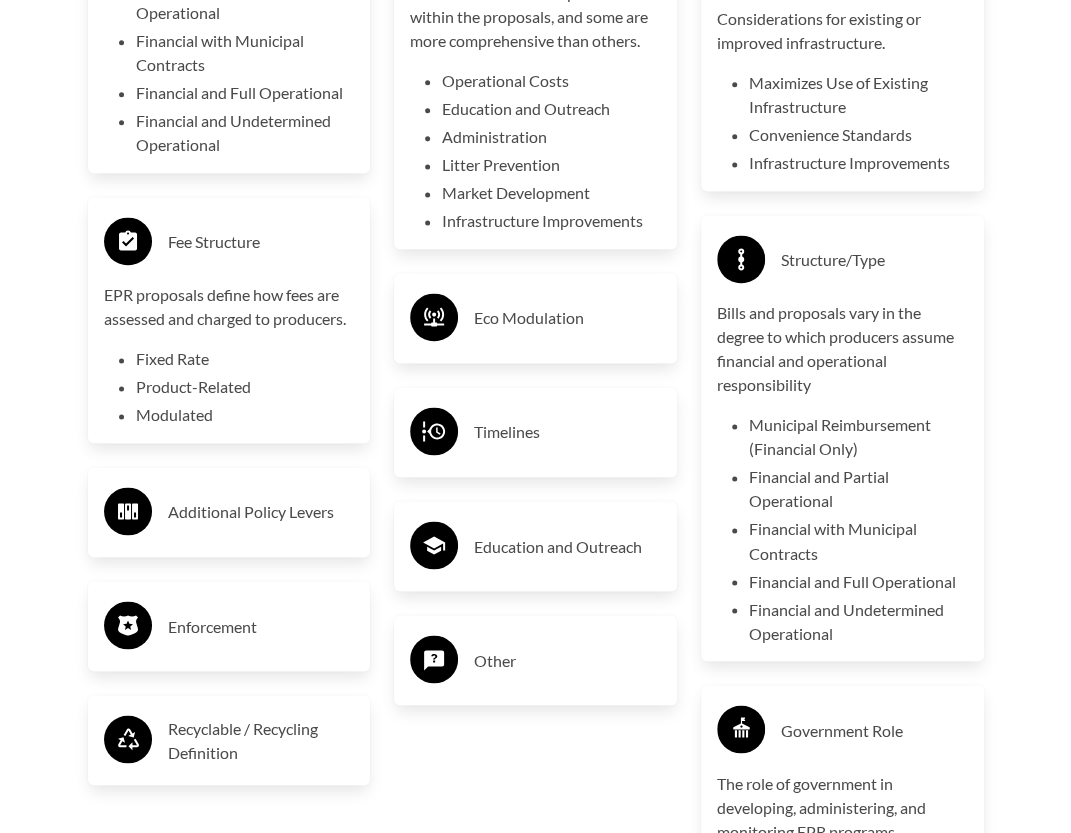 click on "Eco Modulation" at bounding box center [567, 318] 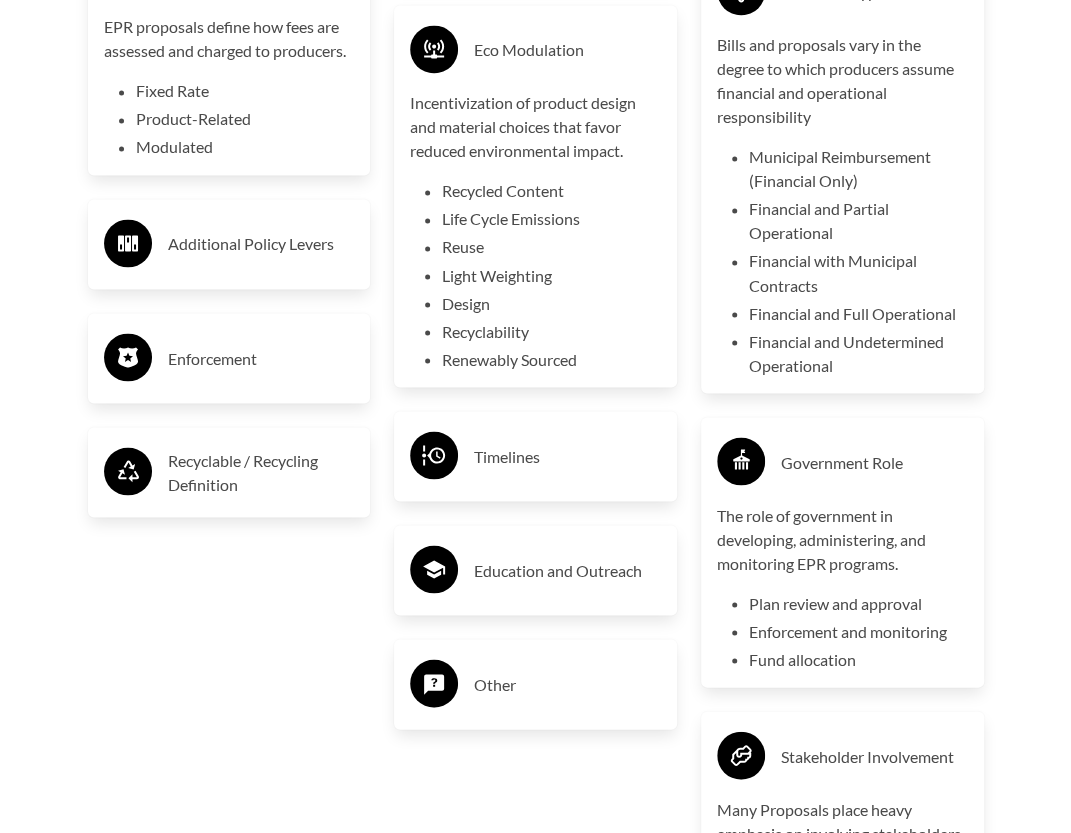 scroll, scrollTop: 4576, scrollLeft: 0, axis: vertical 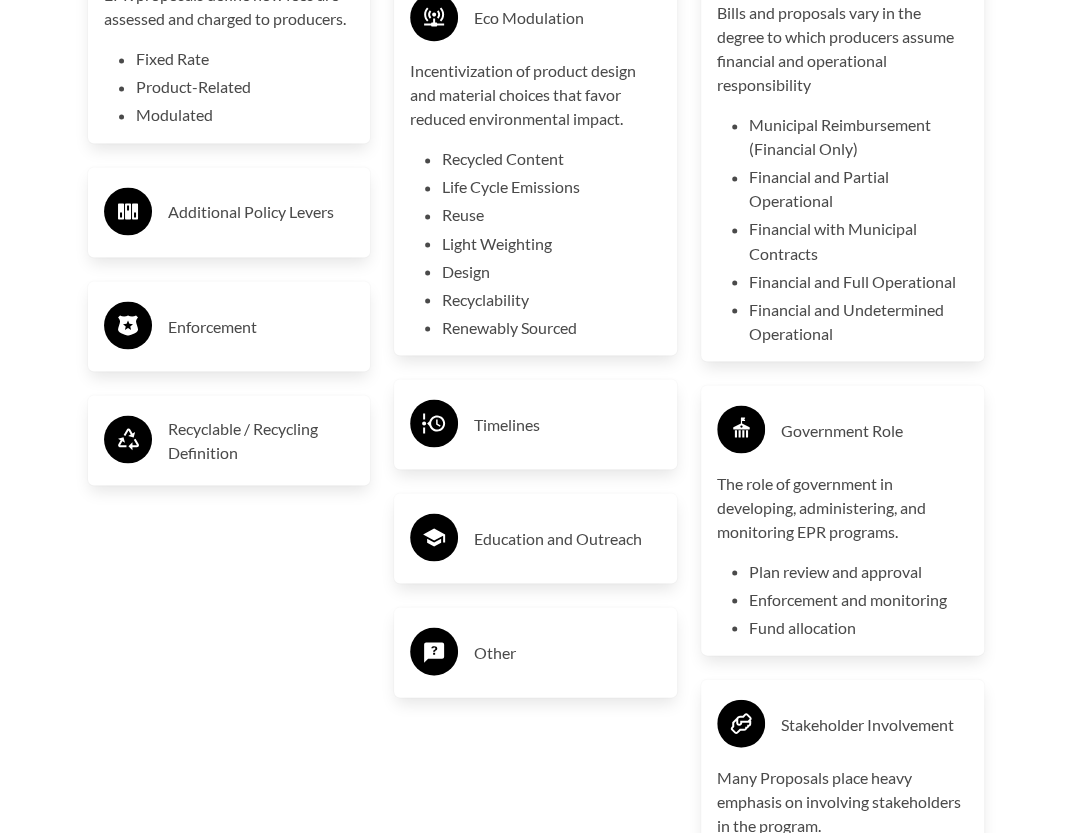 click on "Additional Policy Levers" at bounding box center [261, 212] 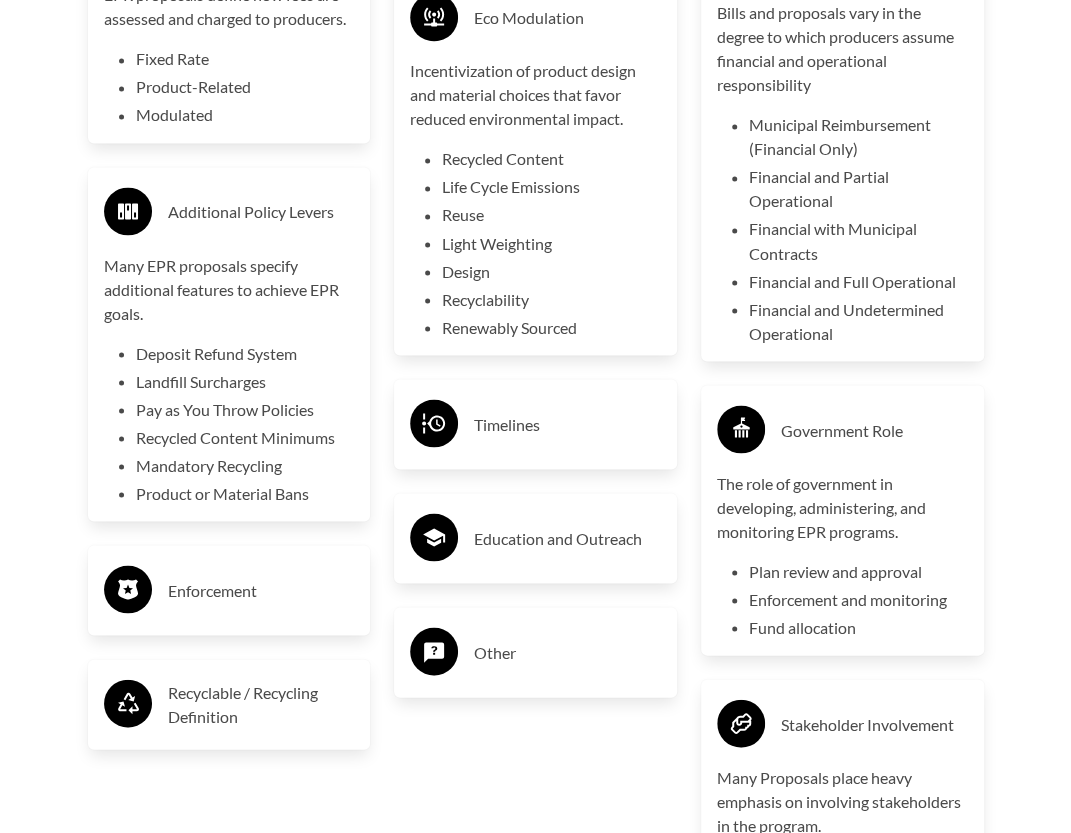 click on "Timelines" at bounding box center [535, 424] 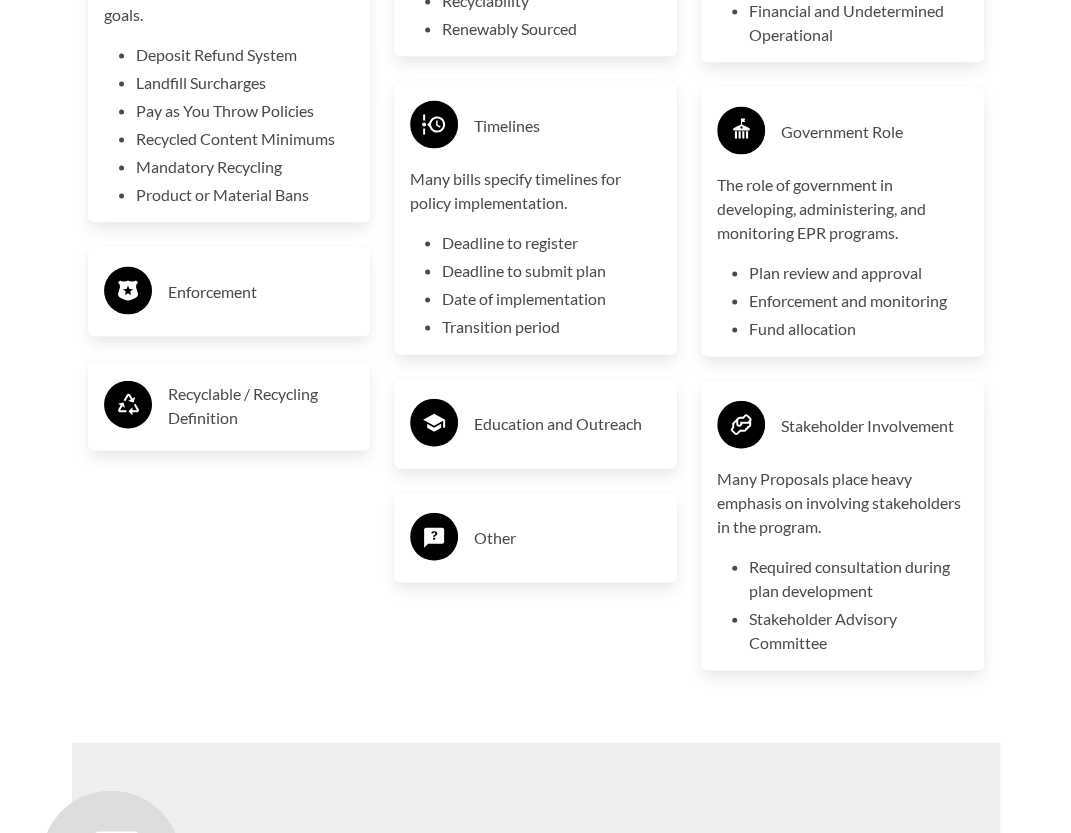 scroll, scrollTop: 4876, scrollLeft: 0, axis: vertical 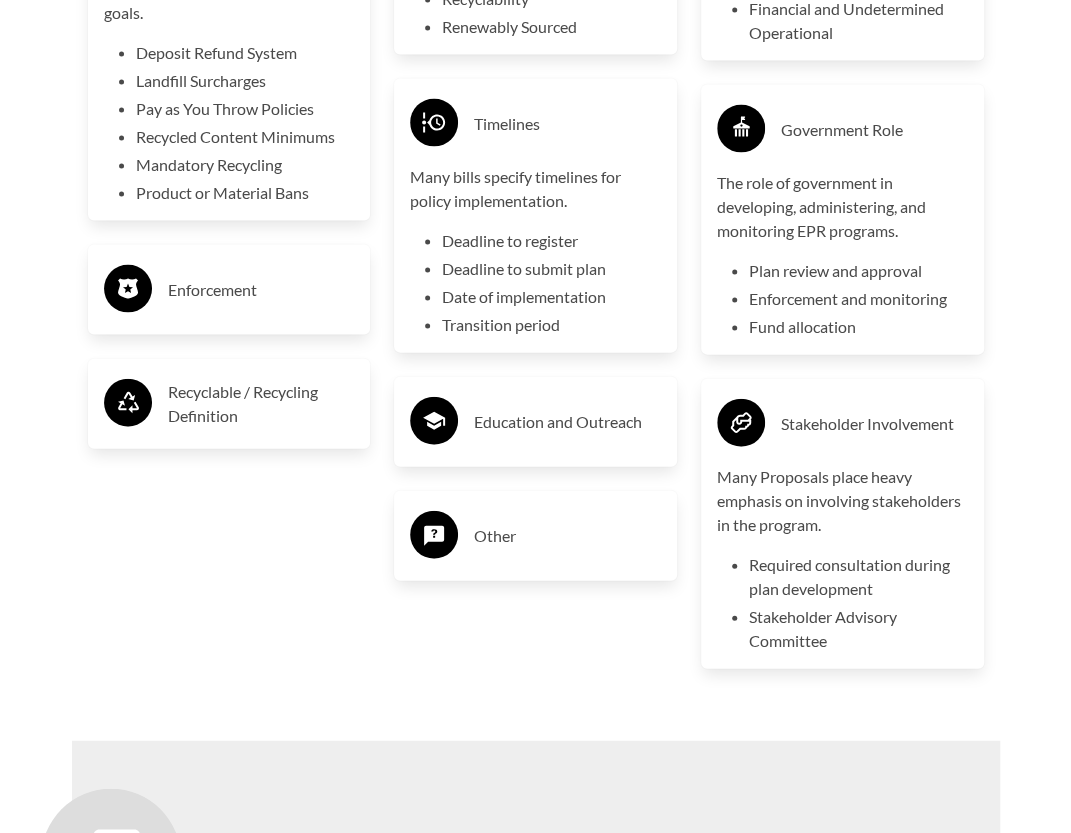 click on "Enforcement" at bounding box center (261, 290) 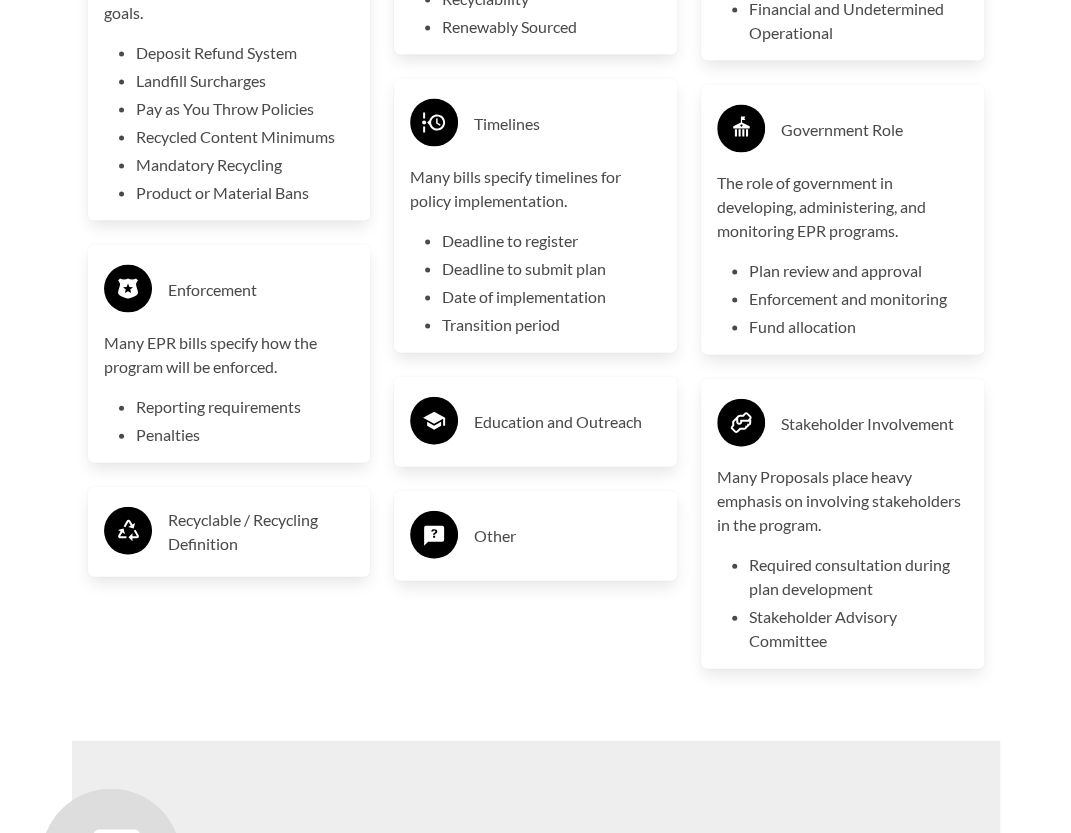 click on "Recyclable / Recycling Definition" at bounding box center [261, 532] 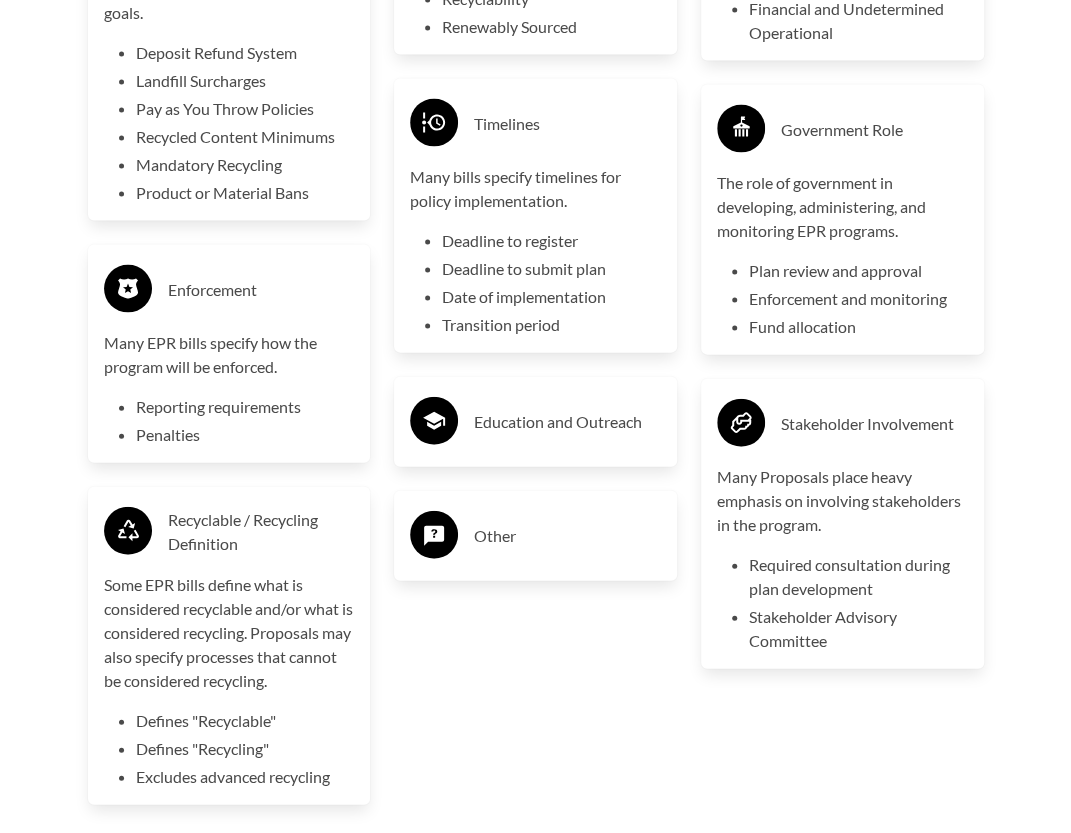 click on "Education and Outreach" at bounding box center [567, 422] 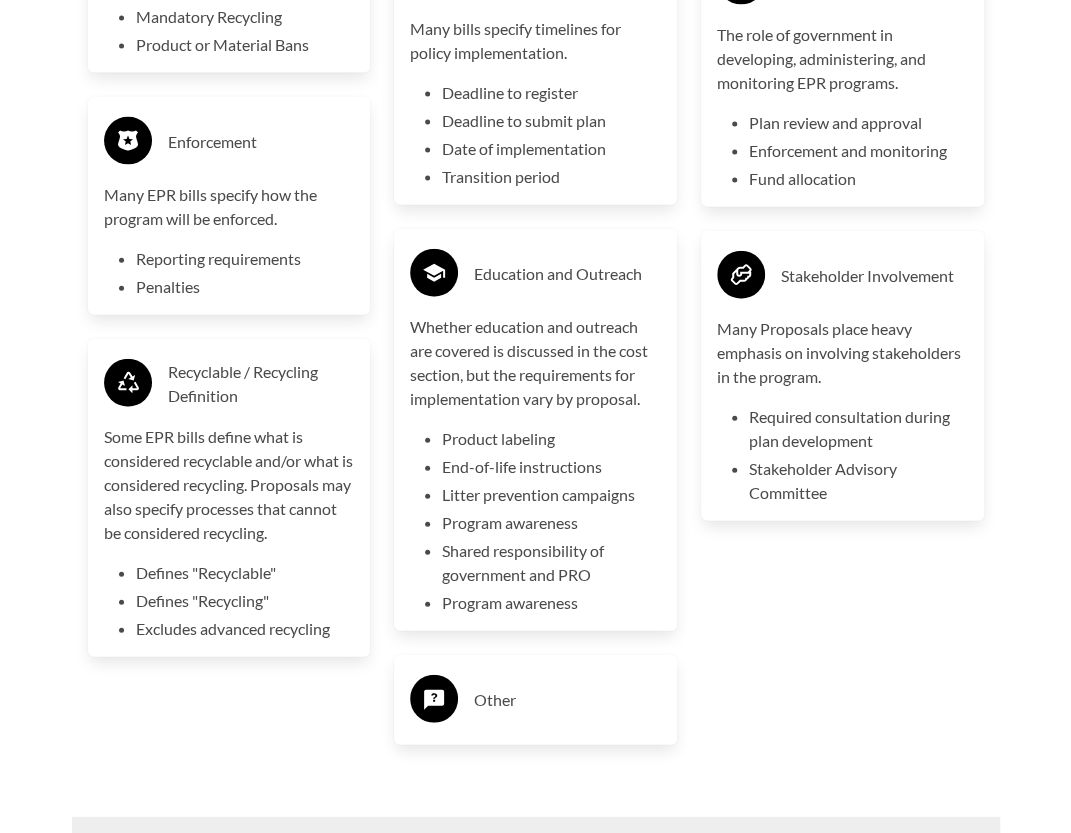 scroll, scrollTop: 5076, scrollLeft: 0, axis: vertical 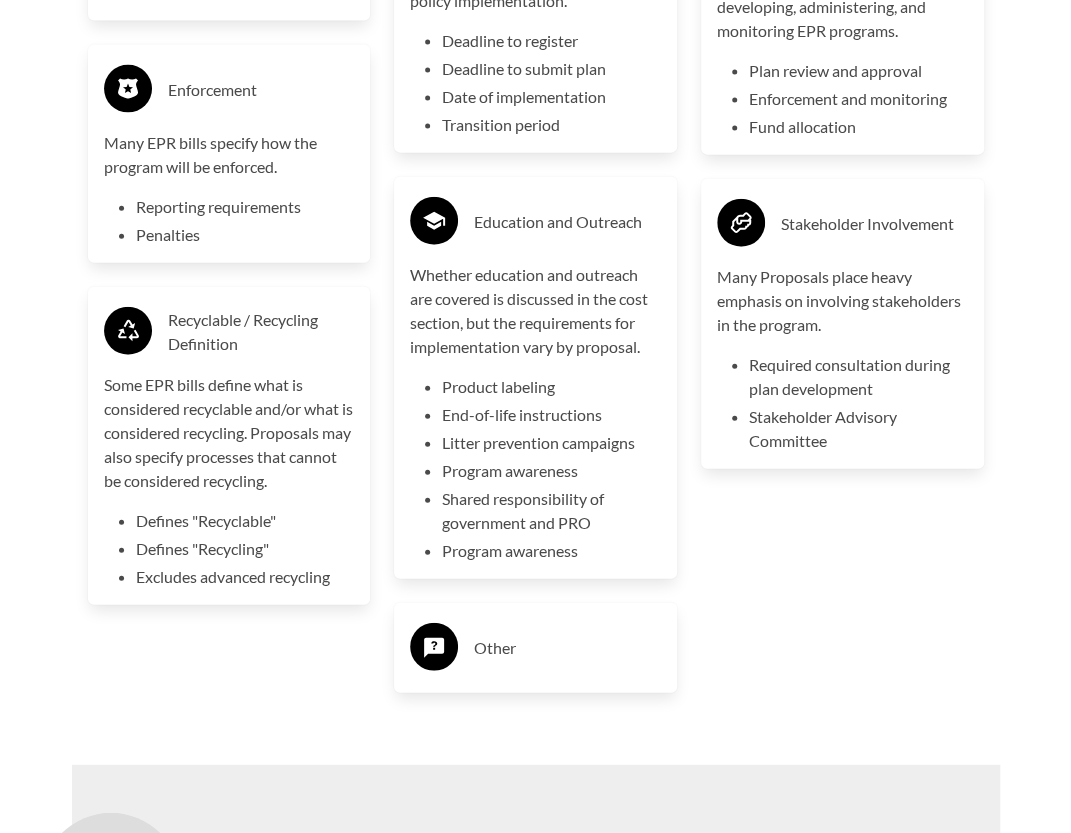click on "Covered Entities or End Users End-users, or entities, covered for collection by EPR proposals must be defined as well. Proposals may cover one or more of the following entities.
Household/residential
Government, institutional, or academic
Business or commercial
Industrial
Public Spaces
Producer Responsibility Organization Proposals specify whether producers are individually responsible or are required to join together to create a PRO. PROs vary in structure, and can be nonprofit or for-profit.
Individual Producer Responsibility
Collective Producer Responsibility
Individual Producer Responsibility Option
Non-Profit Requirement
Cost Coverage Funds collected via the EPR programs can cover a variety of costs. These costs are specified within the proposals, and some are more comprehensive than others.
Operational Costs
Education and Outreach
Administration
Litter Prevention
Market Development
Infrastructure Improvements
Eco Modulation
Recycled Content
Reuse" at bounding box center [535, -574] 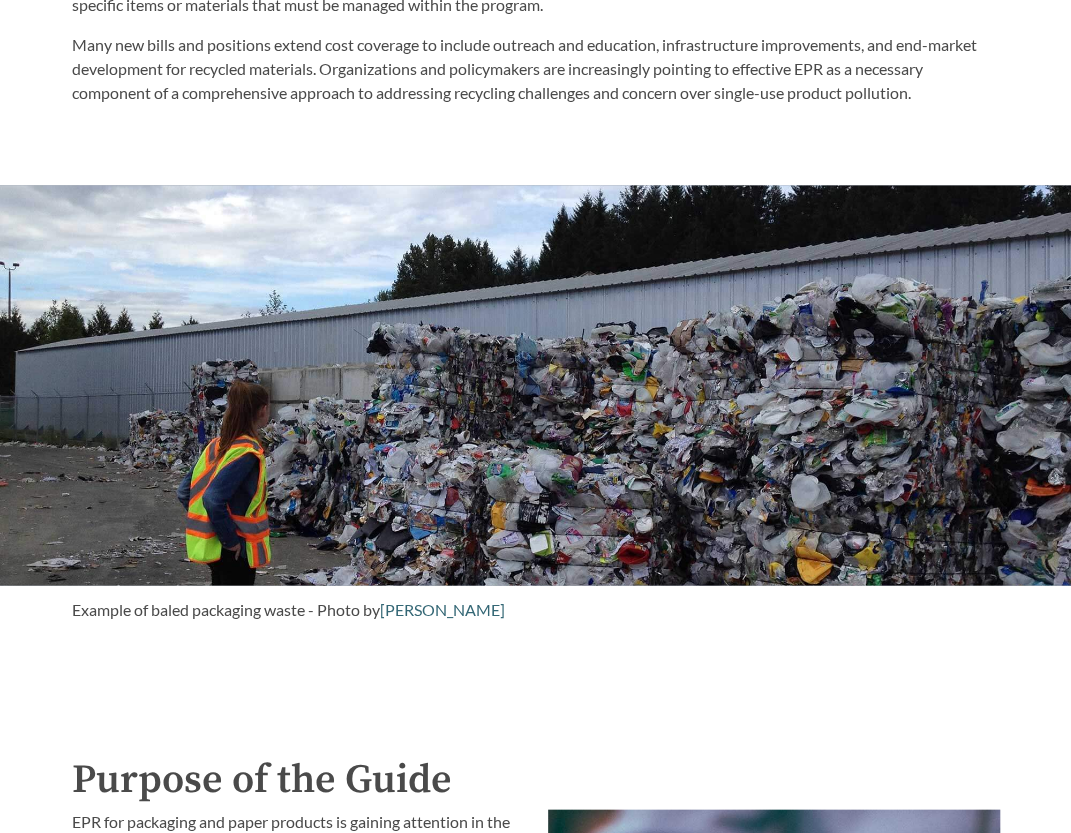 scroll, scrollTop: 1400, scrollLeft: 0, axis: vertical 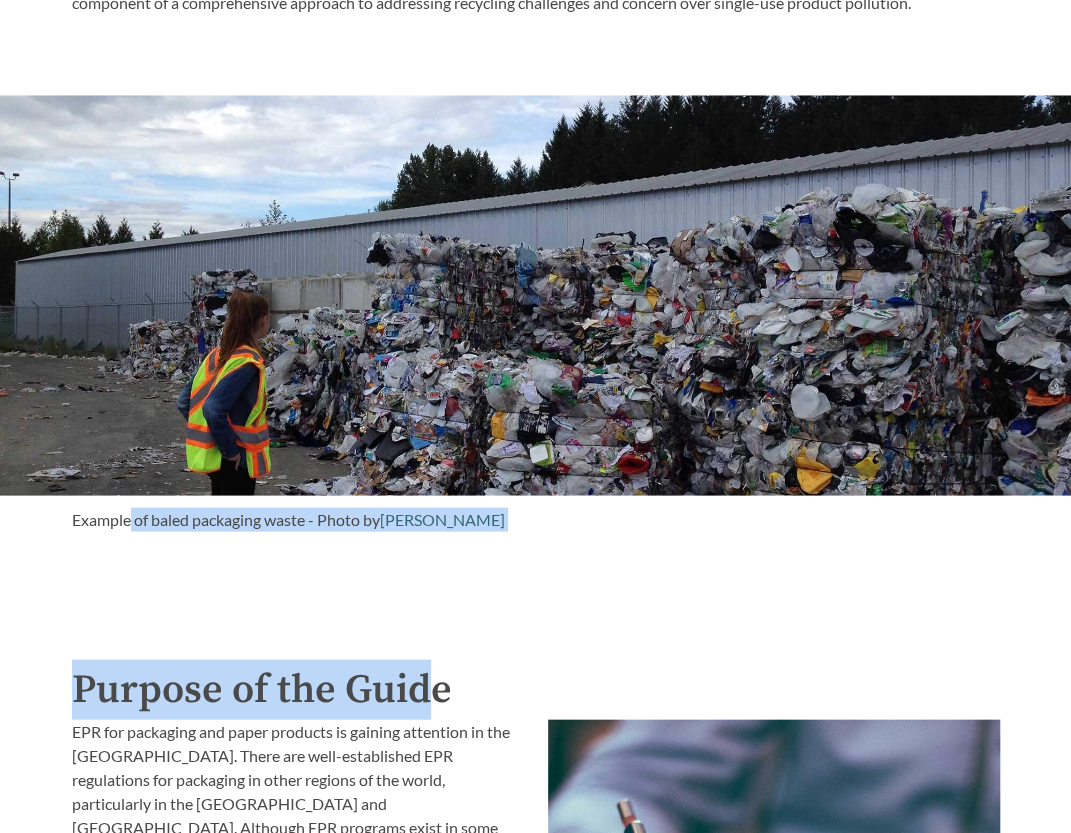 drag, startPoint x: 132, startPoint y: 516, endPoint x: 433, endPoint y: 635, distance: 323.6696 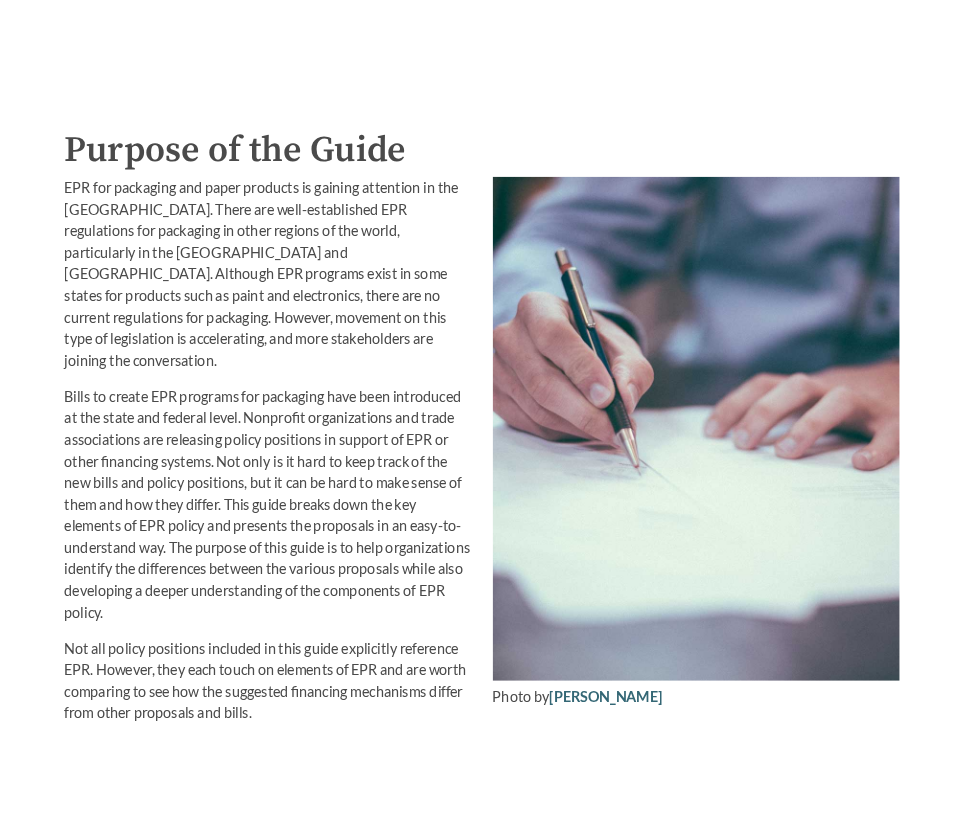 scroll, scrollTop: 2000, scrollLeft: 0, axis: vertical 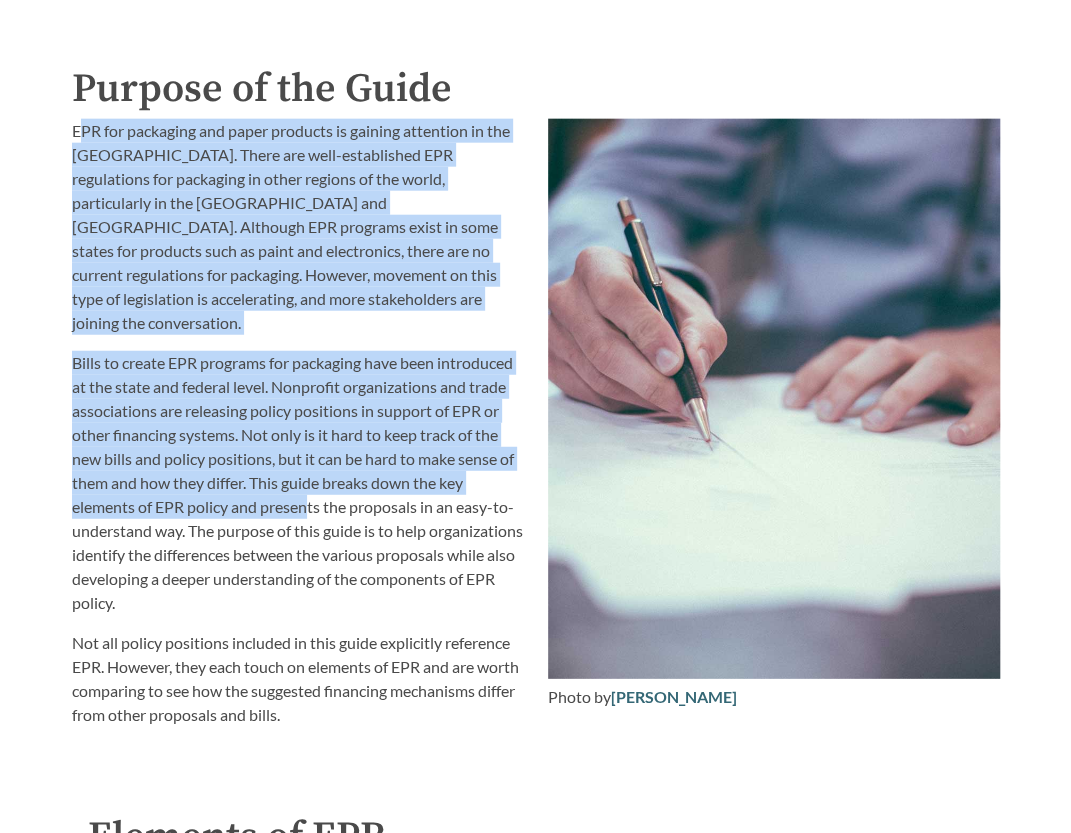 drag, startPoint x: 84, startPoint y: 133, endPoint x: 306, endPoint y: 489, distance: 419.54736 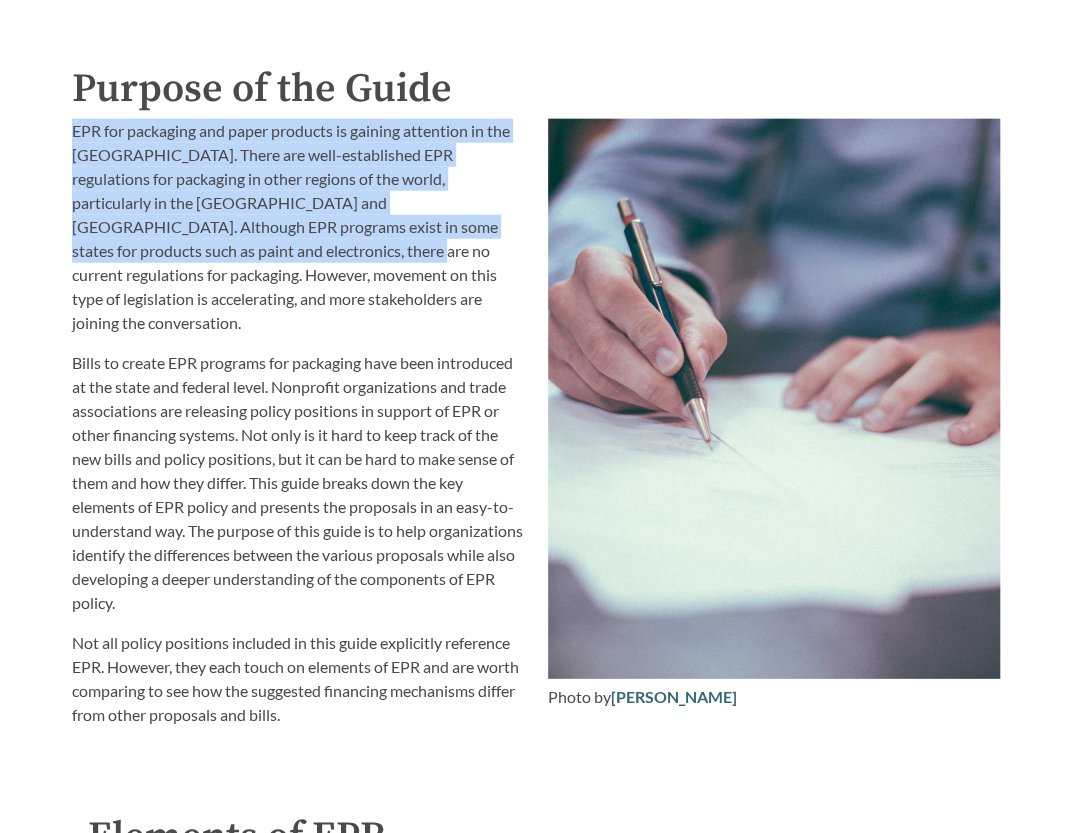 drag, startPoint x: 71, startPoint y: 136, endPoint x: 178, endPoint y: 255, distance: 160.03125 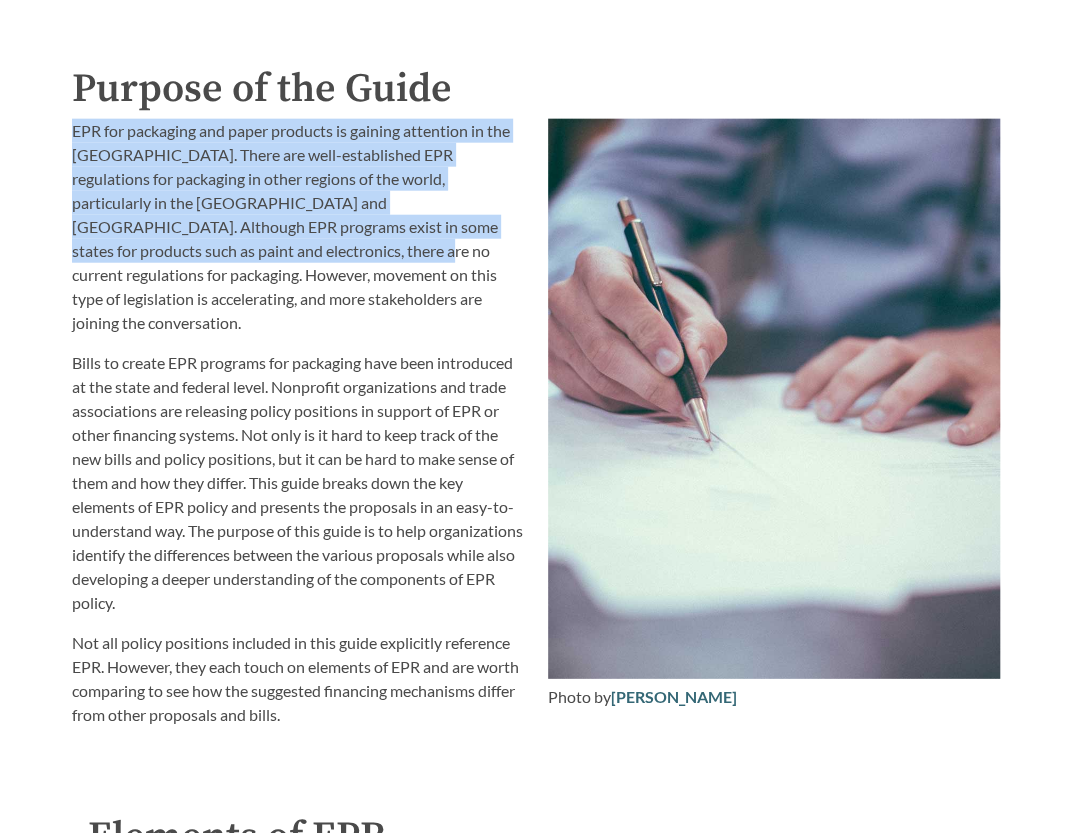 click on "EPR for packaging and paper products is gaining attention in the United States. There are well-established EPR regulations for packaging in other regions of the world, particularly in the European Union and Canada. Although EPR programs exist in some states for products such as paint and electronics, there are no current regulations for packaging. However, movement on this type of legislation is accelerating, and more stakeholders are joining the conversation." at bounding box center (298, 227) 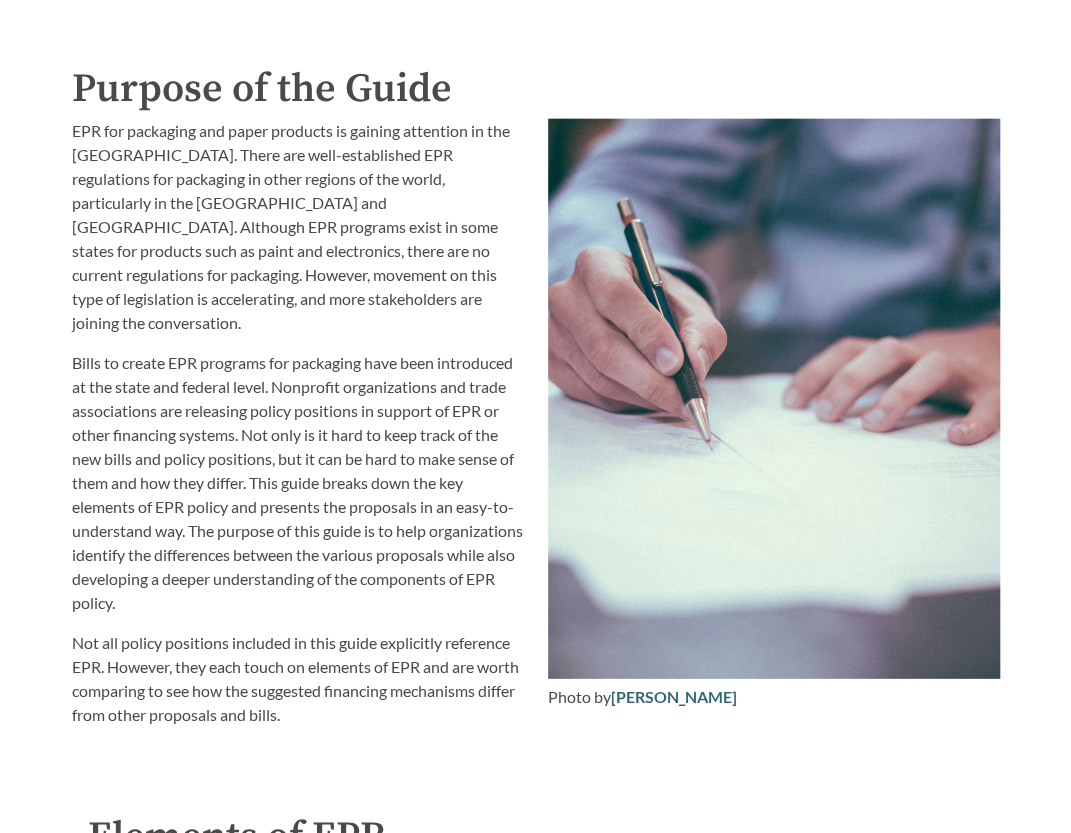 click on "Bills to create EPR programs for packaging have been introduced at the state and federal level. Nonprofit organizations and trade associations are releasing policy positions in support of EPR or other financing systems. Not only is it hard to keep track of the new bills and policy positions, but it can be hard to make sense of them and how they differ. This guide breaks down the key elements of EPR policy and presents the proposals in an easy-to-understand way. The purpose of this guide is to help organizations identify the differences between the various proposals while also developing a deeper understanding of the components of EPR policy." at bounding box center [298, 483] 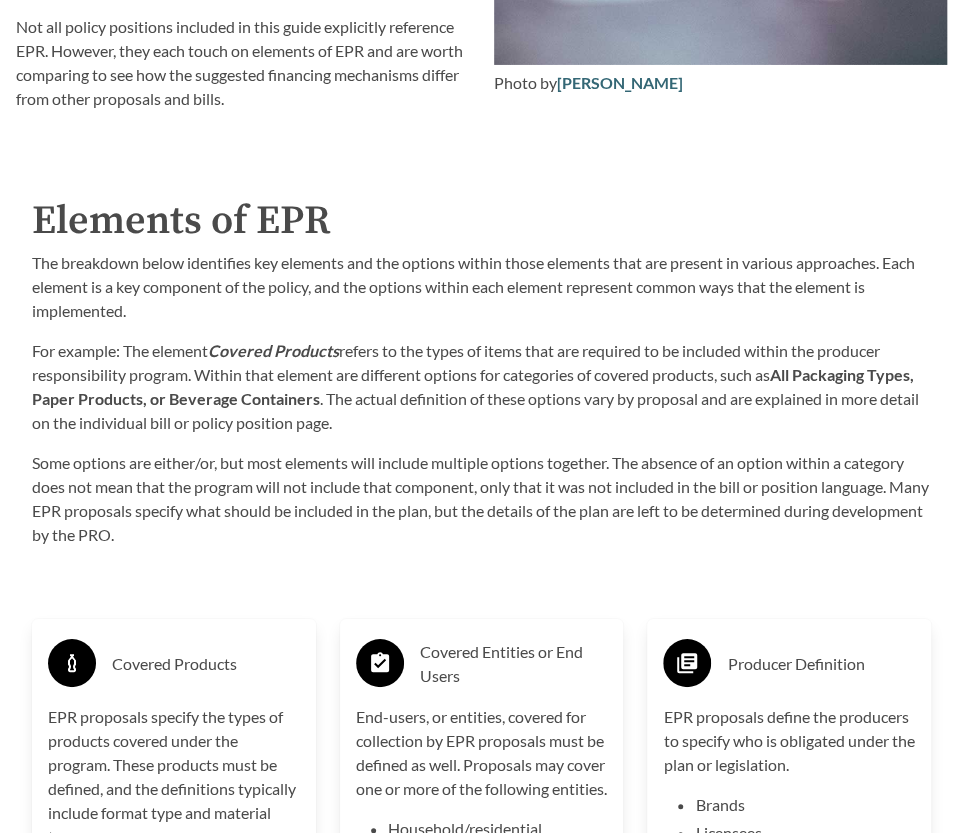 scroll, scrollTop: 2700, scrollLeft: 0, axis: vertical 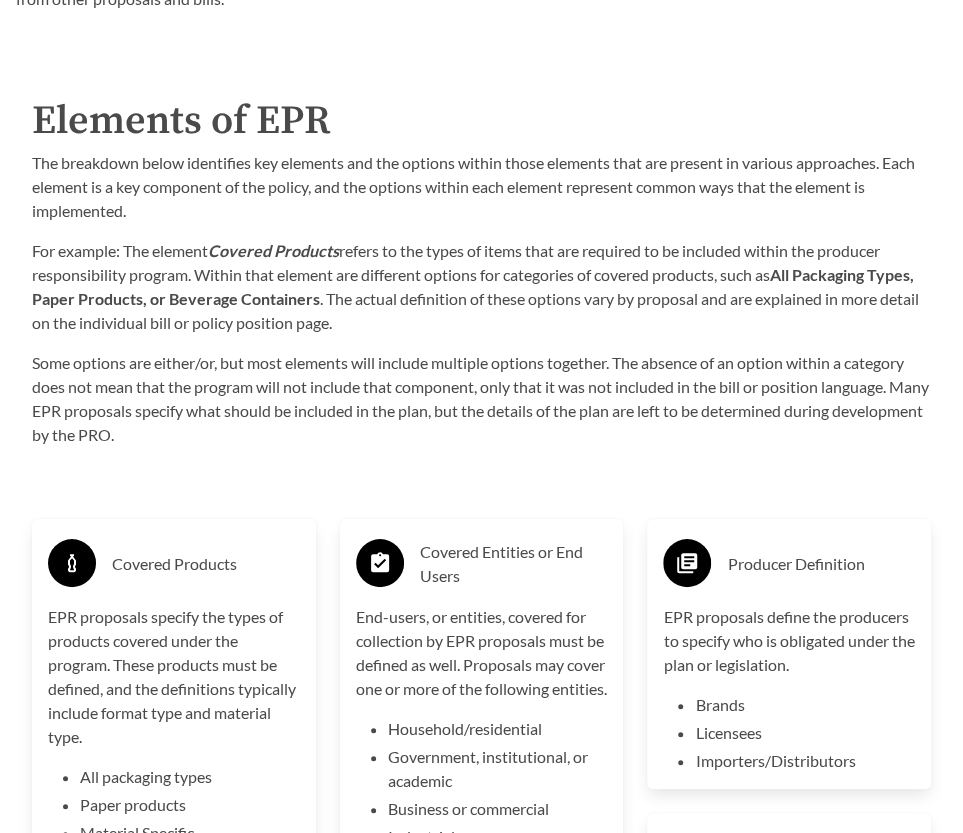 click on "For example: The element  Covered Products  refers to the types of items that are required to be included within the producer responsibility program. Within that element are different options for categories of covered products, such as  All Packaging Types, Paper Products, or Beverage Containers . The actual definition of these options vary by proposal and are explained in more detail on the individual bill or policy position page." at bounding box center (481, 287) 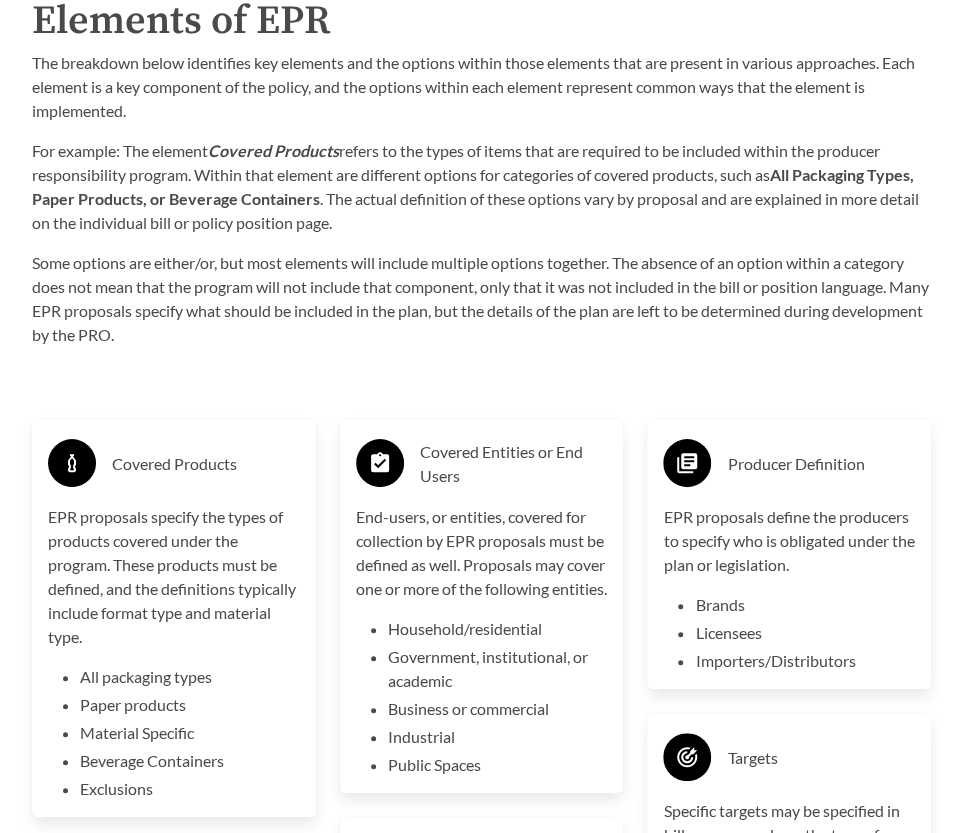scroll, scrollTop: 2900, scrollLeft: 0, axis: vertical 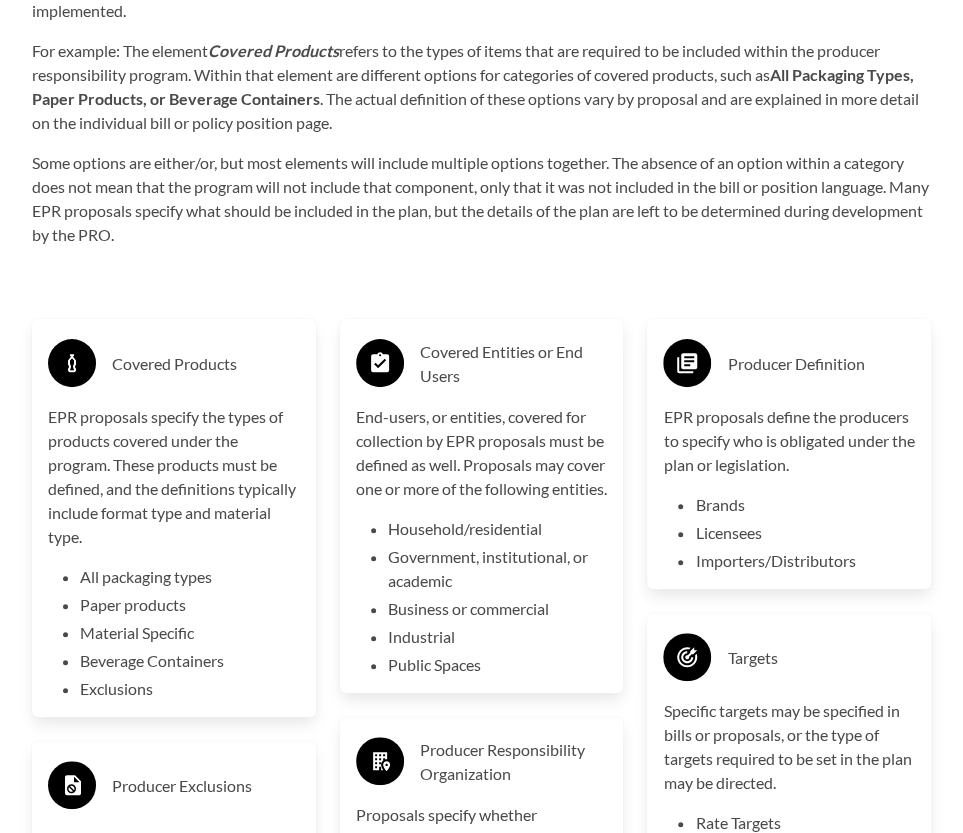 click on "All packaging types" at bounding box center [190, 577] 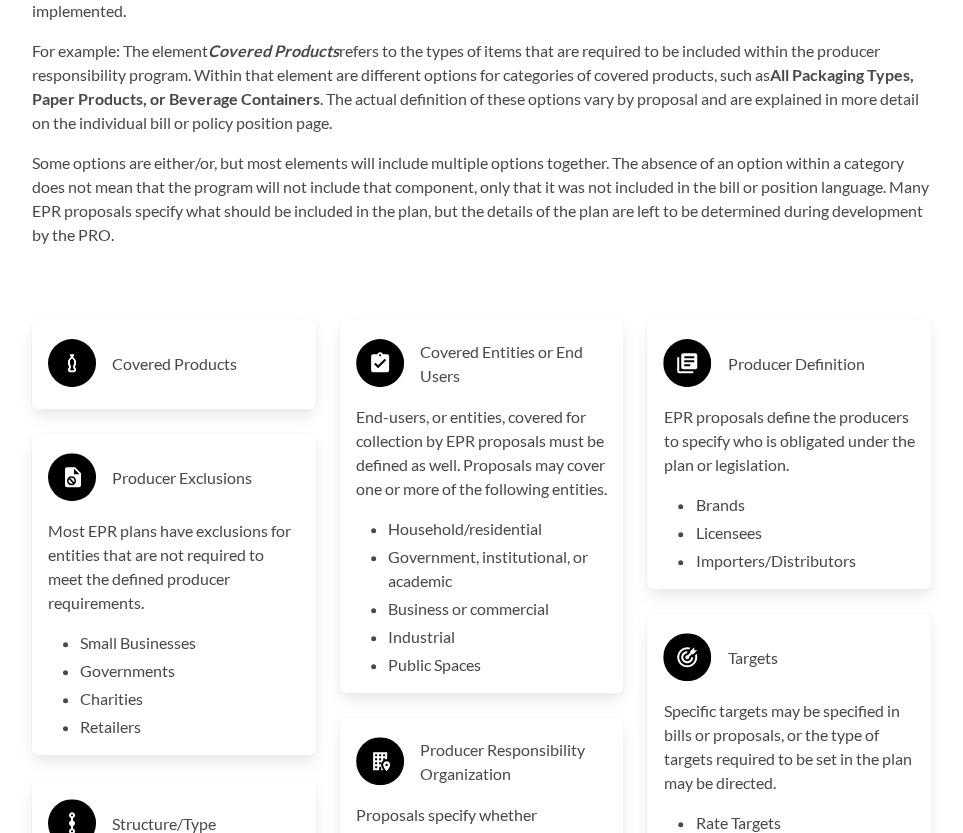 click on "Covered Products" at bounding box center (174, 364) 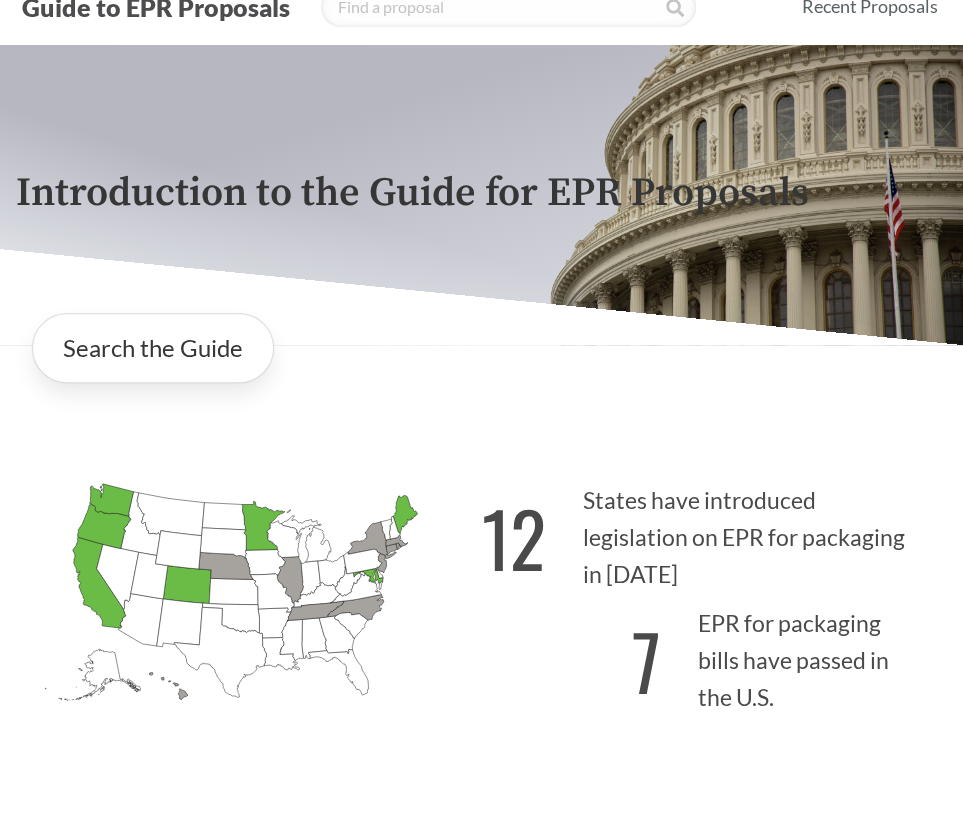 scroll, scrollTop: 100, scrollLeft: 0, axis: vertical 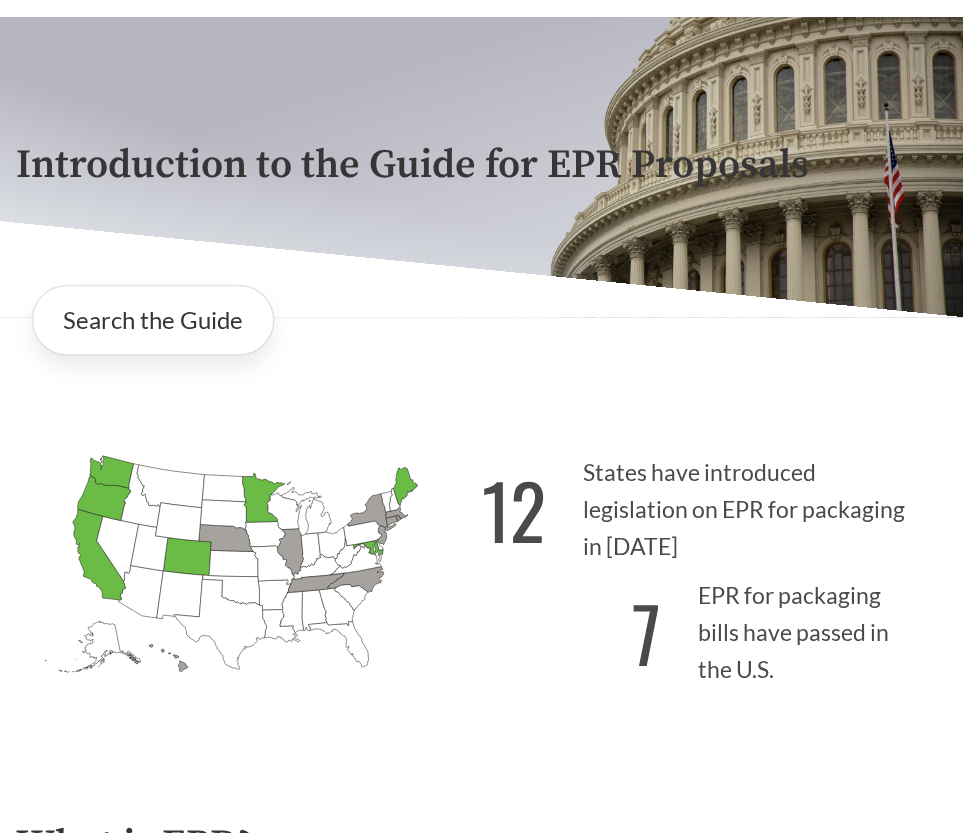 click on "Washington
Passed: 1" 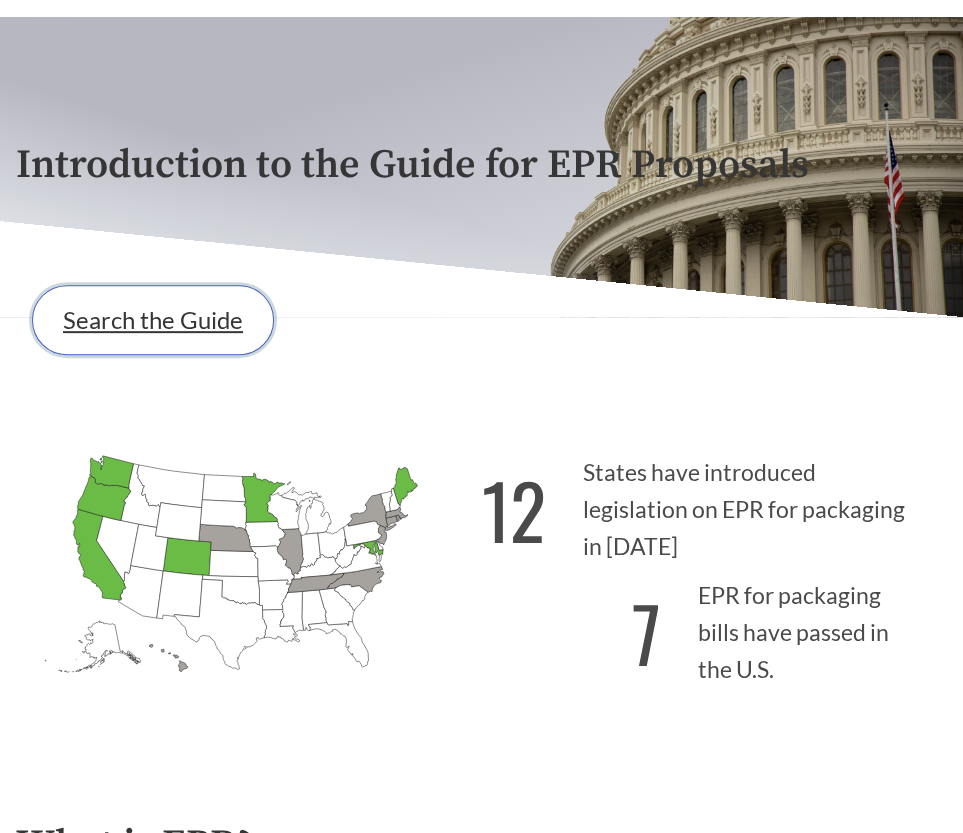 click on "Search the Guide" at bounding box center (153, 320) 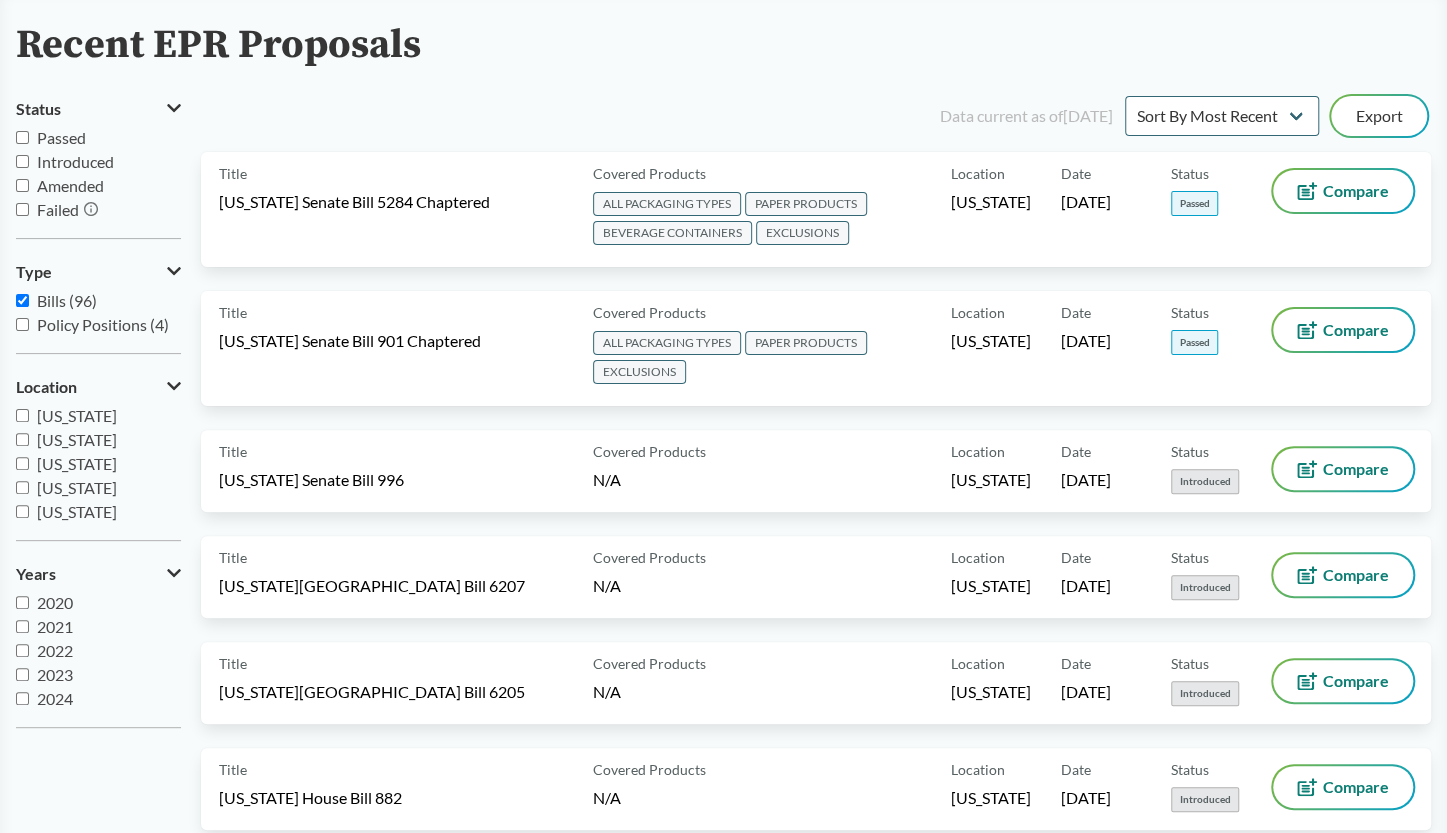 scroll, scrollTop: 0, scrollLeft: 0, axis: both 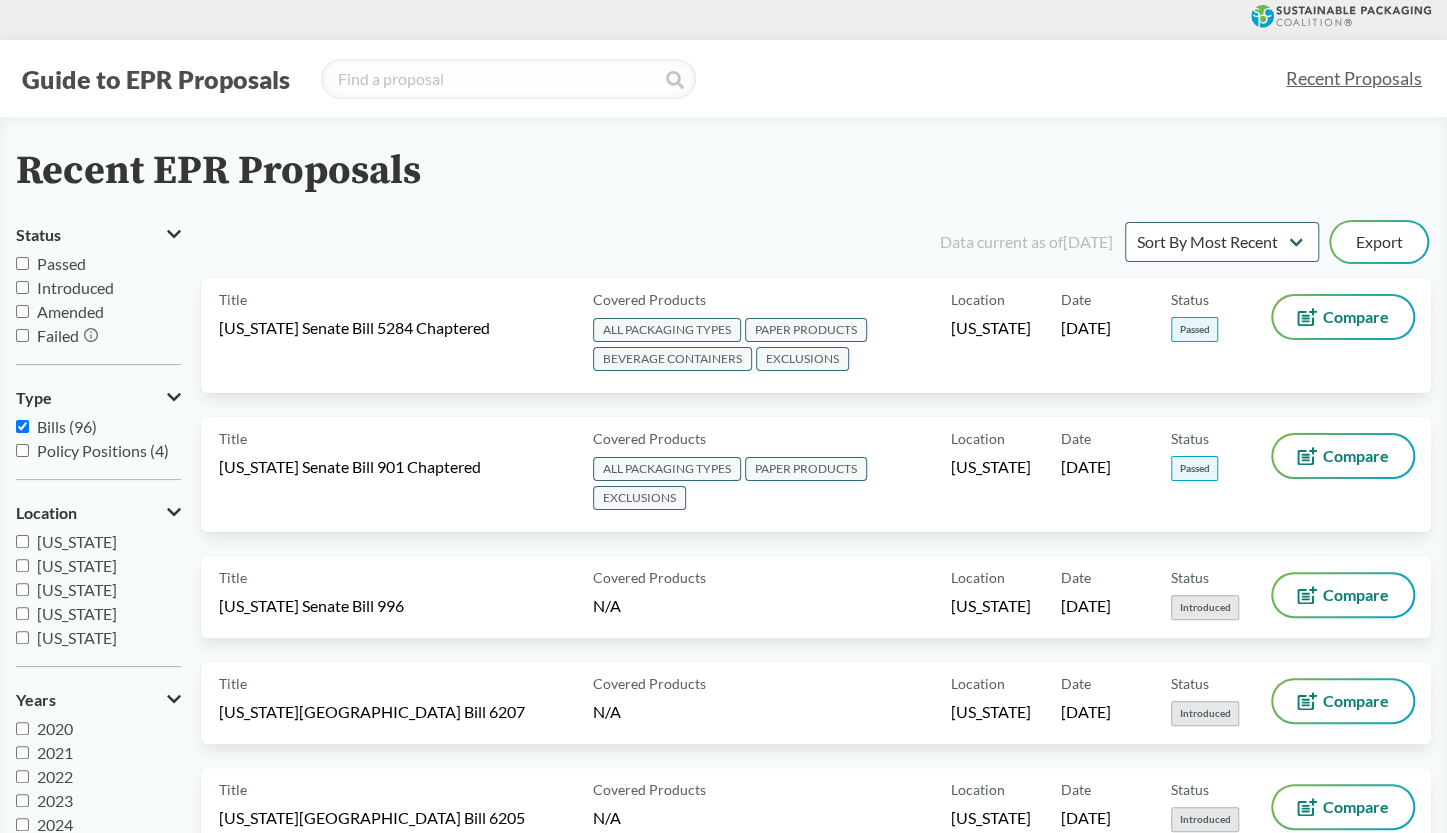 click on "Passed" at bounding box center [22, 263] 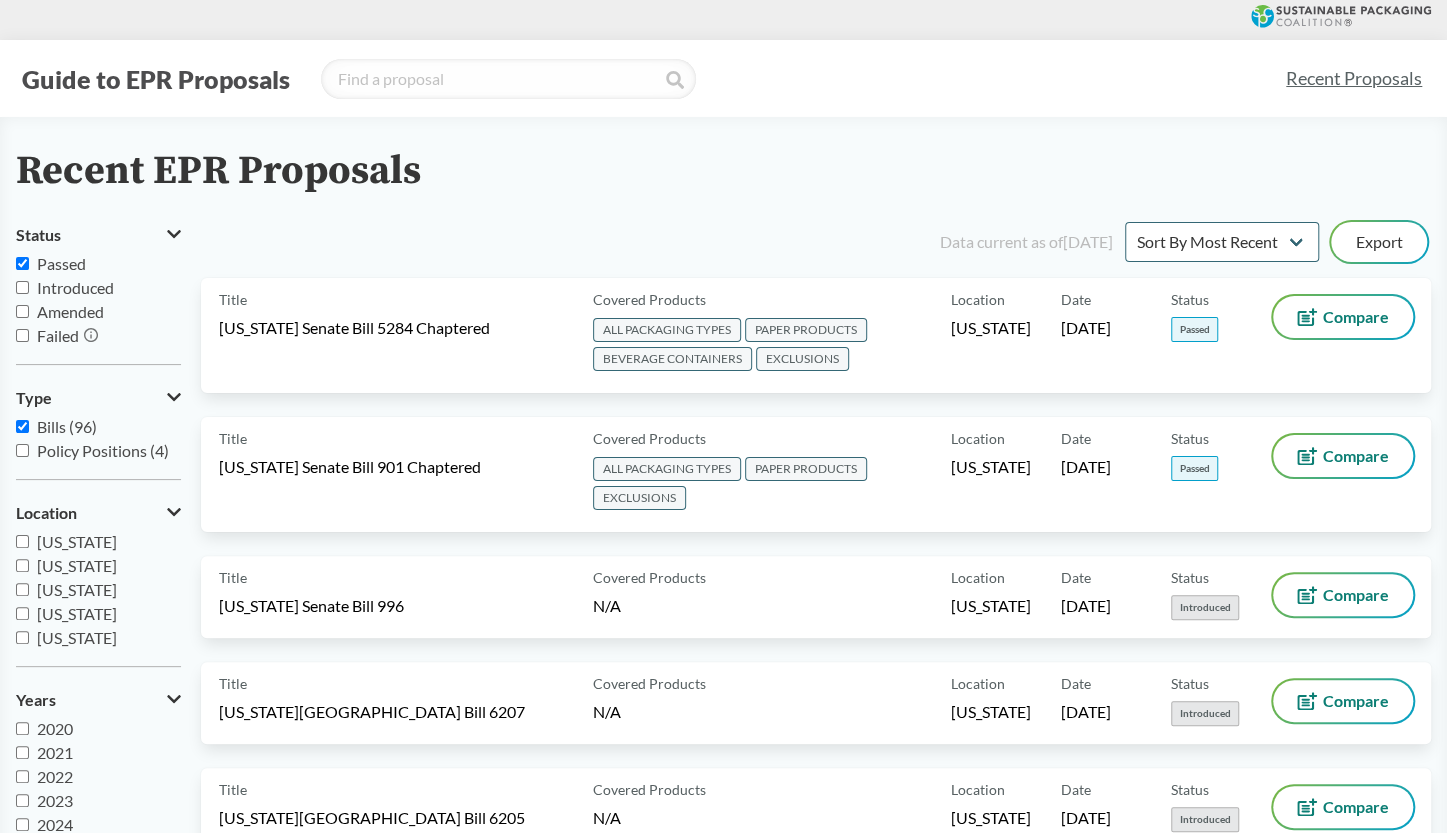 checkbox on "true" 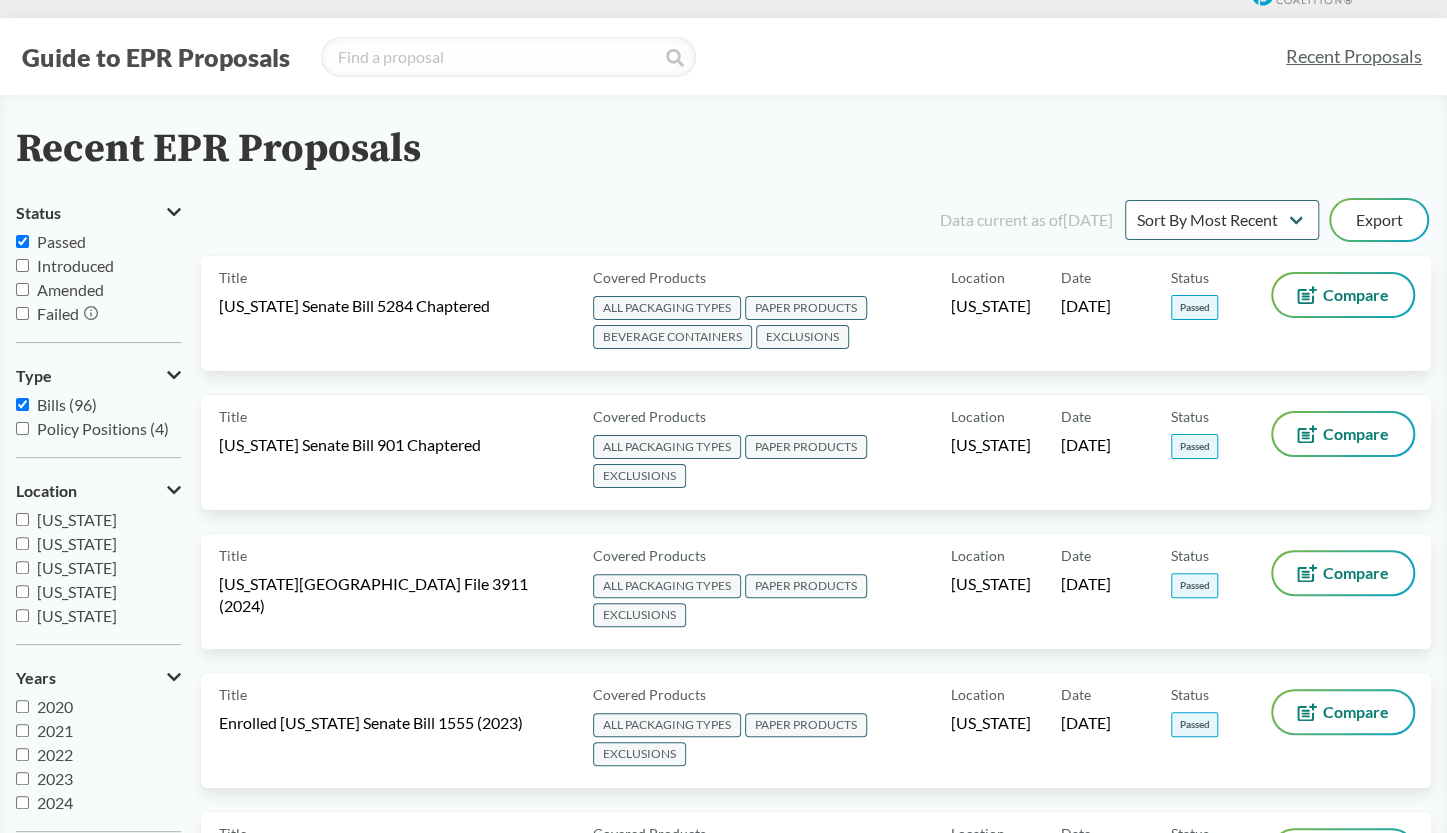 scroll, scrollTop: 0, scrollLeft: 0, axis: both 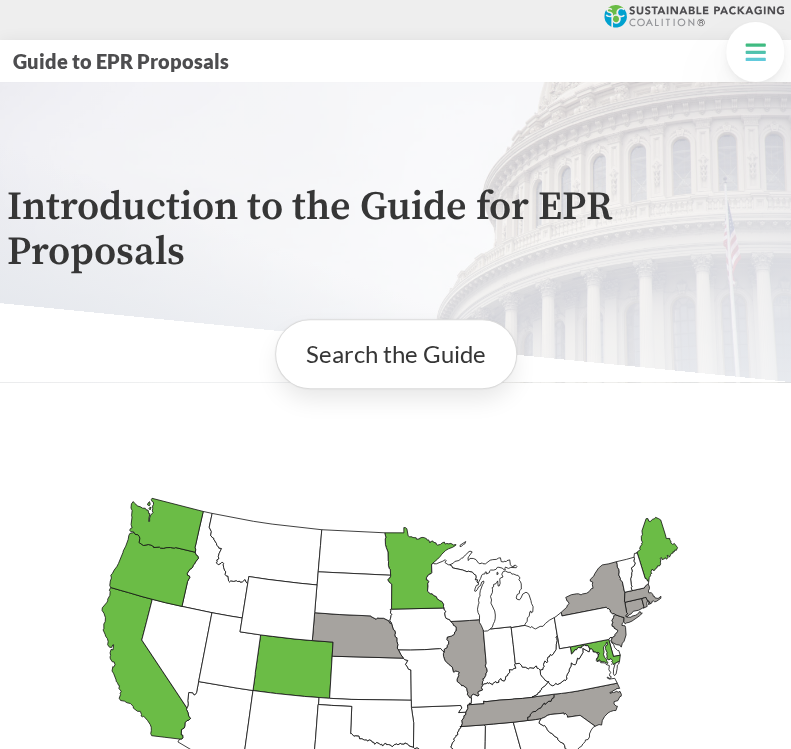 click on "Washington
Passed: 1" 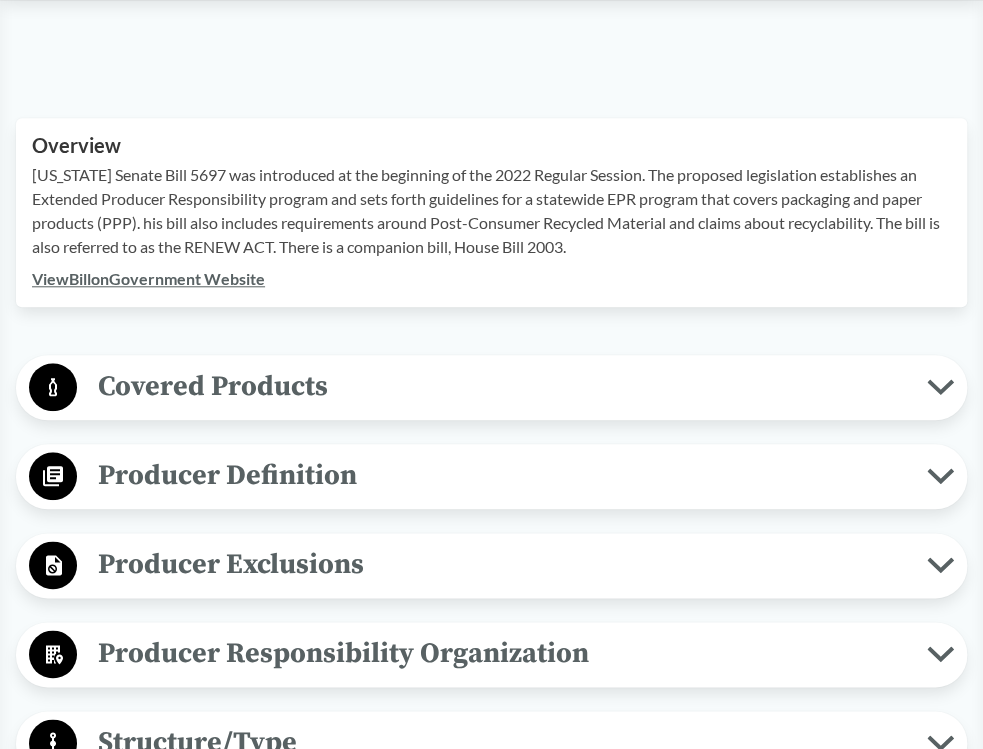 scroll, scrollTop: 700, scrollLeft: 0, axis: vertical 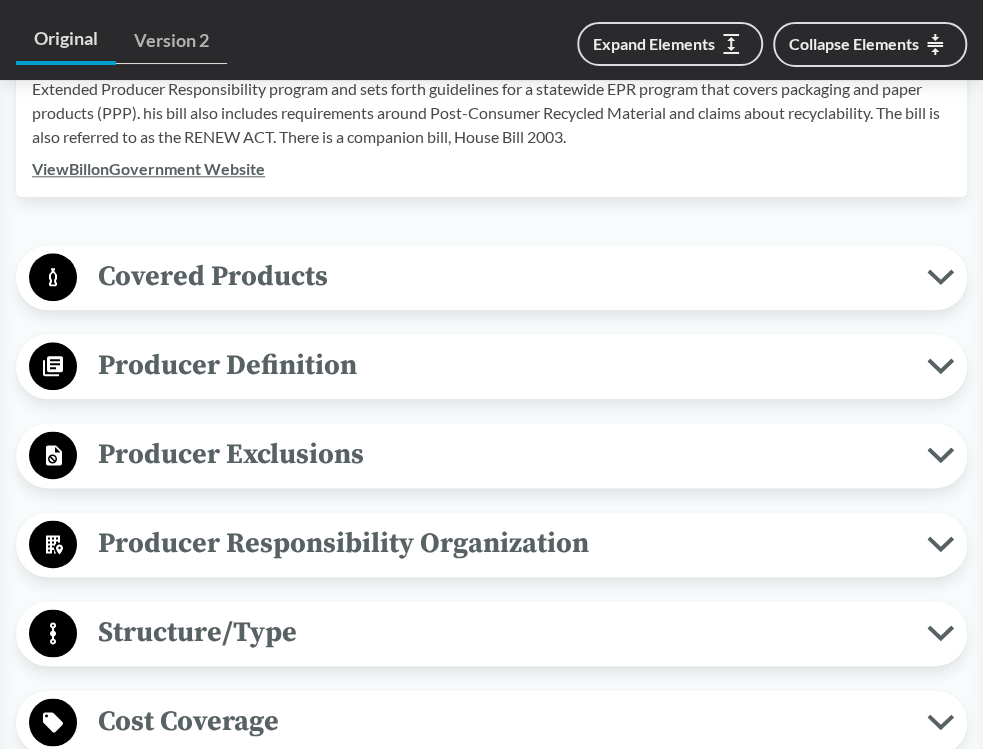 click on "Covered Products" at bounding box center (502, 276) 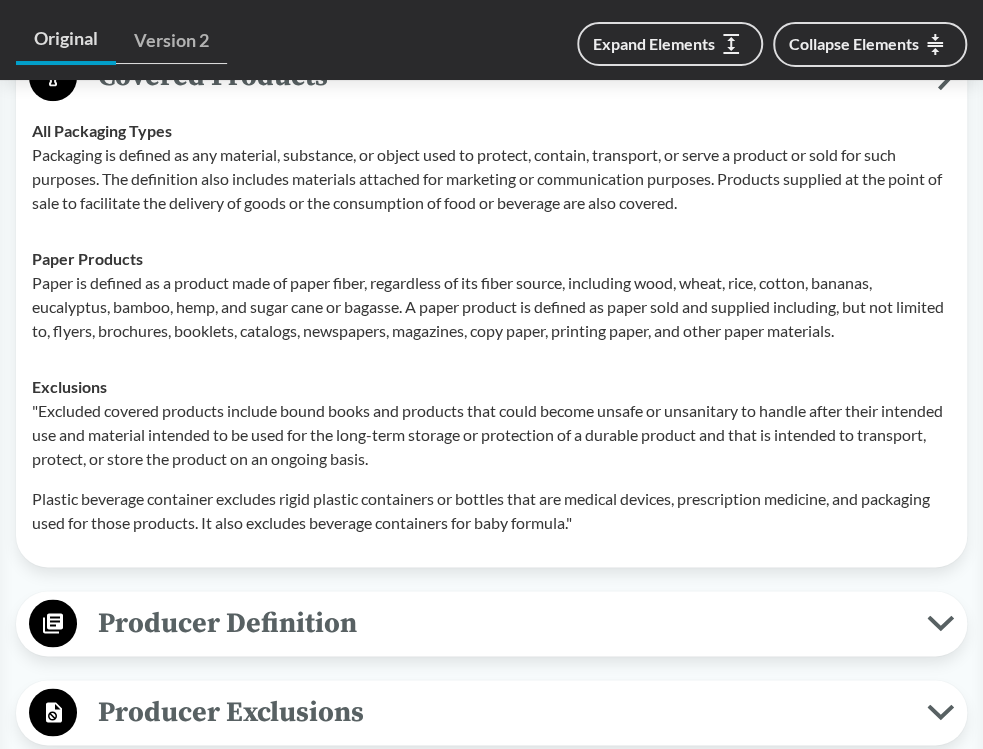 scroll, scrollTop: 800, scrollLeft: 0, axis: vertical 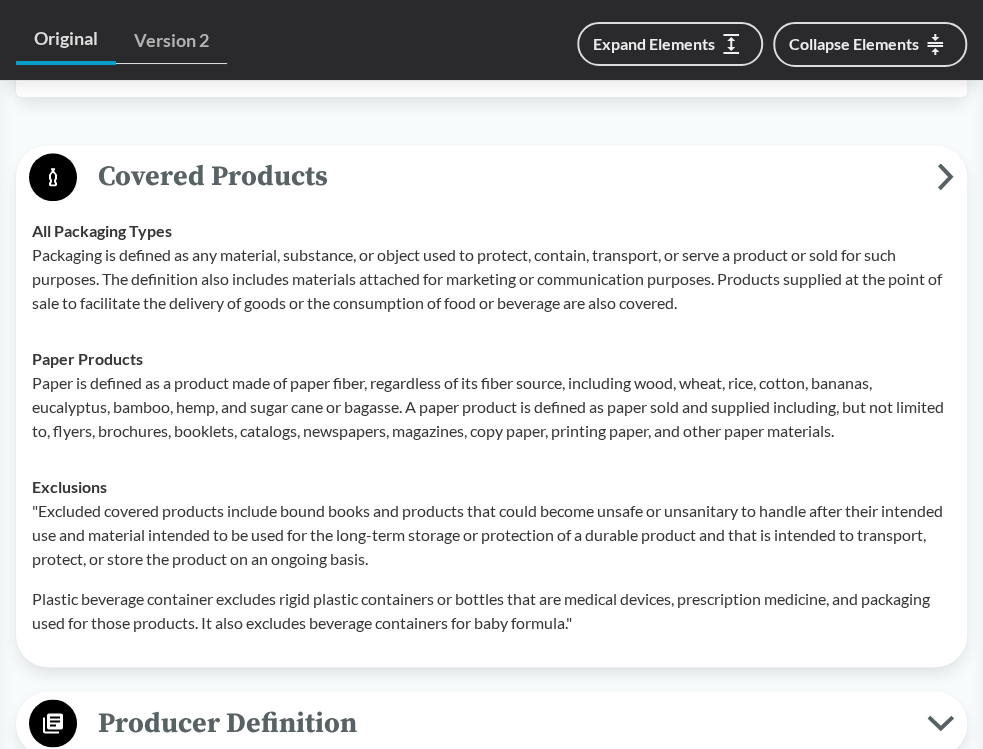 click on "Exclusions "Excluded covered products include bound books and products that could become unsafe or unsanitary to handle after their intended use and material intended to be used for the long-term storage or protection of a durable product and that is intended to transport, protect, or store the product on an ongoing basis.
Plastic beverage container excludes rigid plastic containers or bottles that are medical devices, prescription medicine, and packaging used for those products. It also excludes beverage containers for baby formula."" at bounding box center [491, 555] 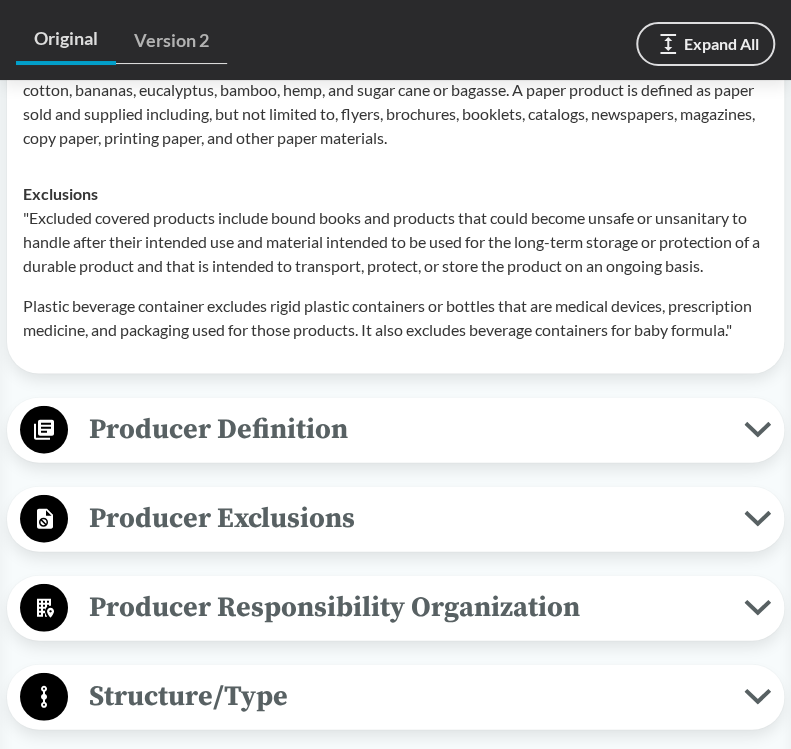 scroll, scrollTop: 1128, scrollLeft: 0, axis: vertical 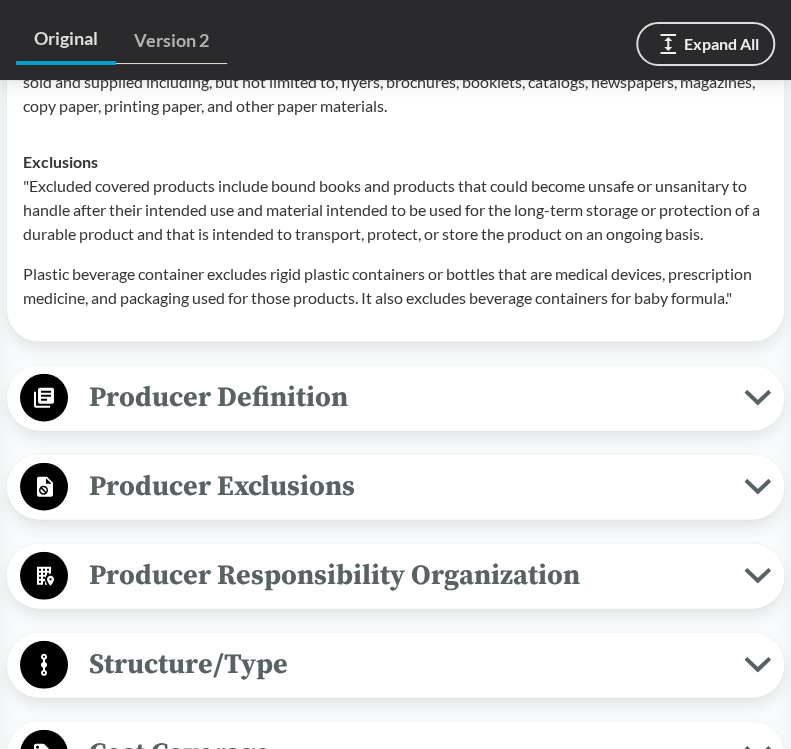 click on "Producer Definition" at bounding box center [406, 396] 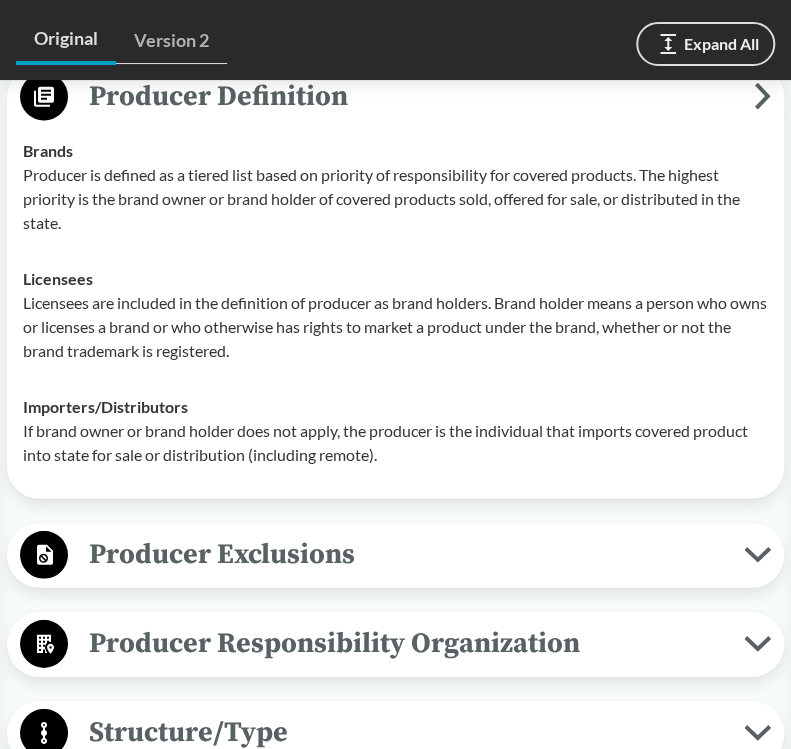 scroll, scrollTop: 1328, scrollLeft: 0, axis: vertical 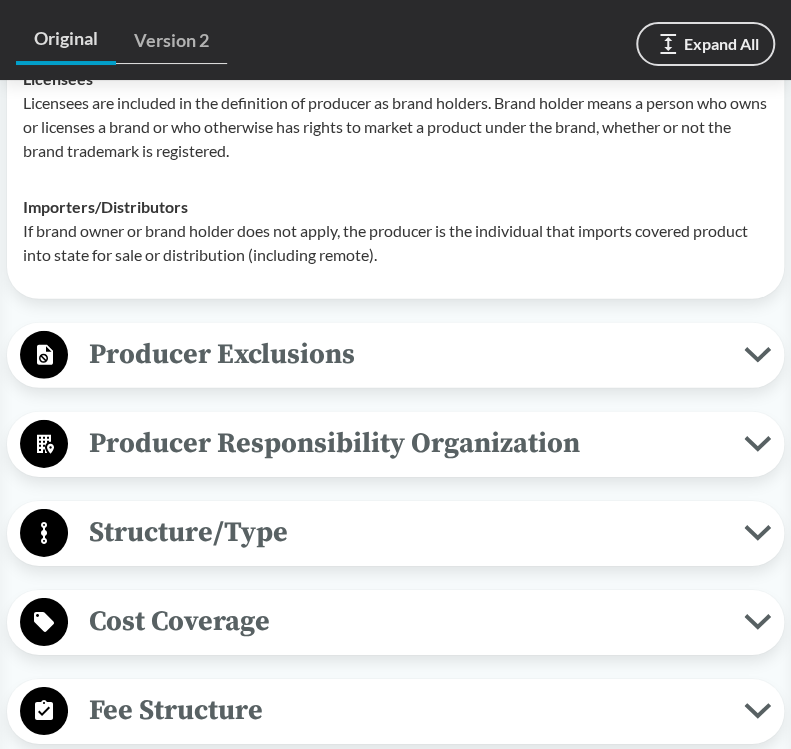 click on "Producer Exclusions" at bounding box center (406, 354) 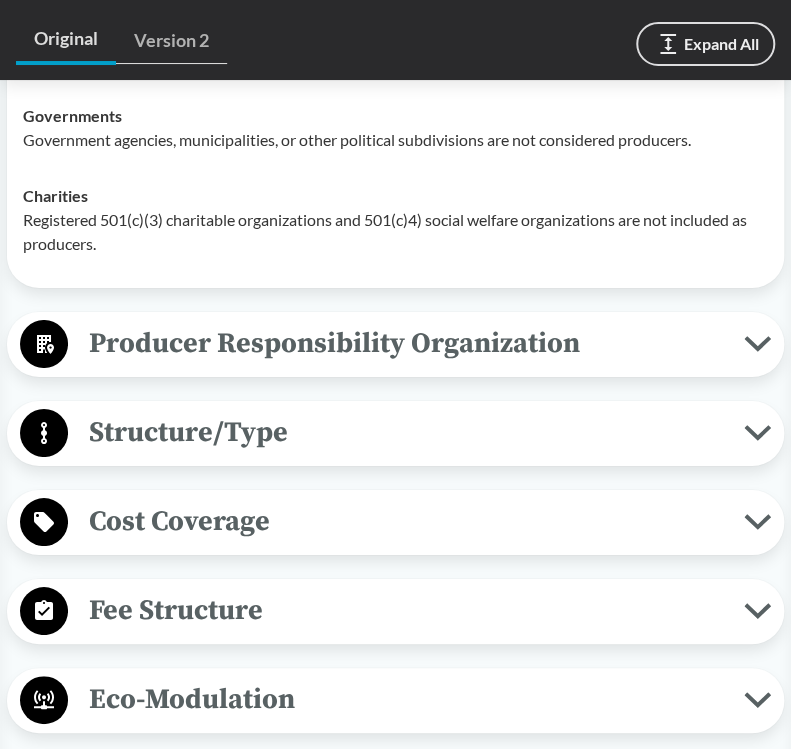scroll, scrollTop: 2028, scrollLeft: 0, axis: vertical 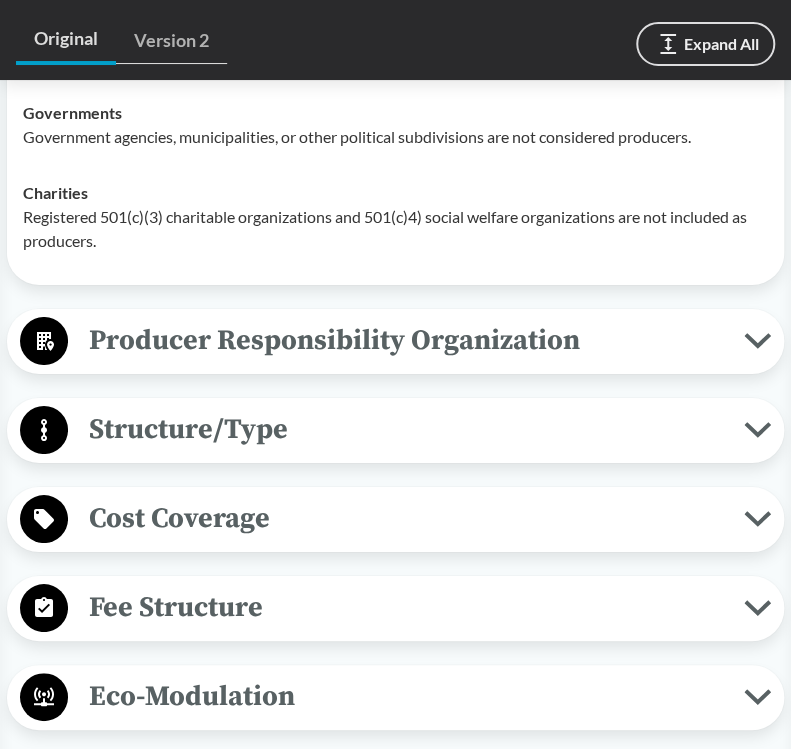 click on "Producer Responsibility Organization" at bounding box center [406, 340] 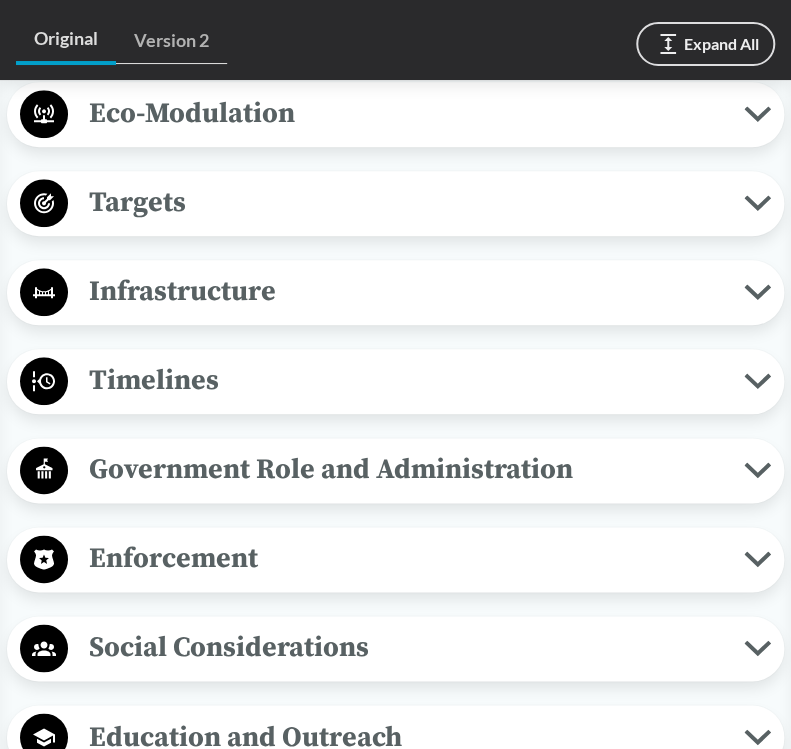 click on "Timelines" at bounding box center [395, 381] 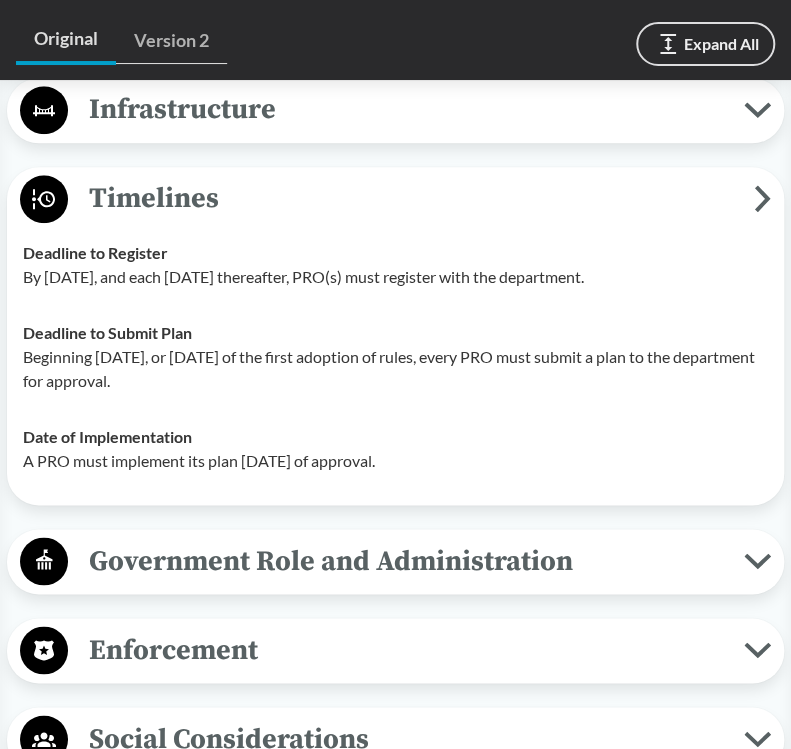 scroll, scrollTop: 3028, scrollLeft: 0, axis: vertical 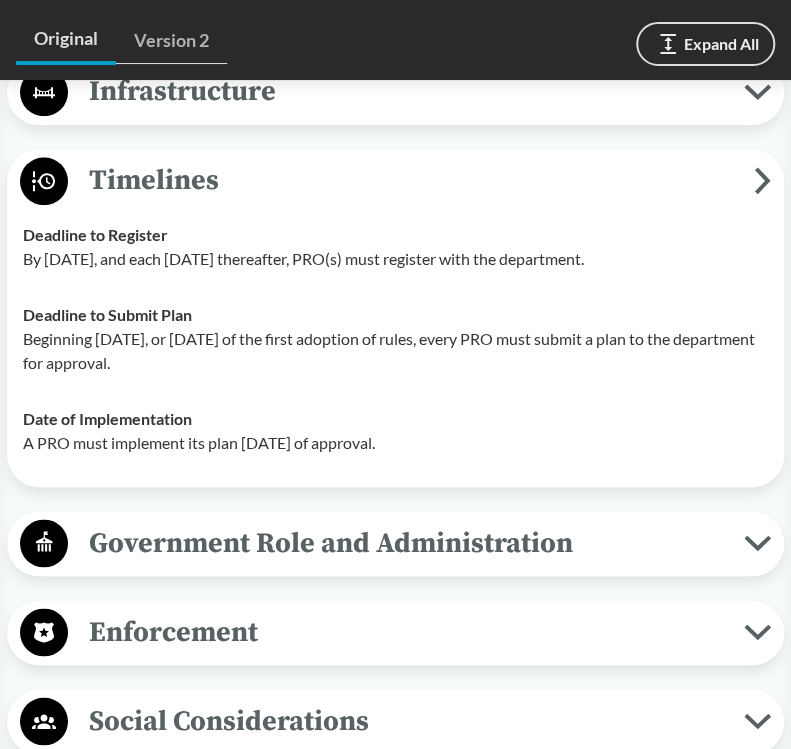 drag, startPoint x: 91, startPoint y: 337, endPoint x: 332, endPoint y: 363, distance: 242.39844 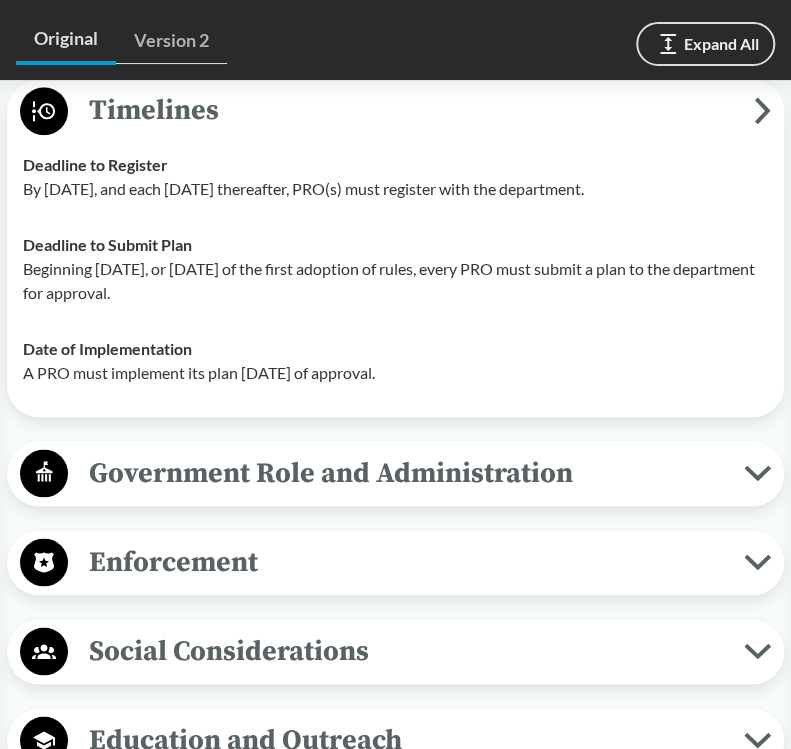 scroll, scrollTop: 3128, scrollLeft: 0, axis: vertical 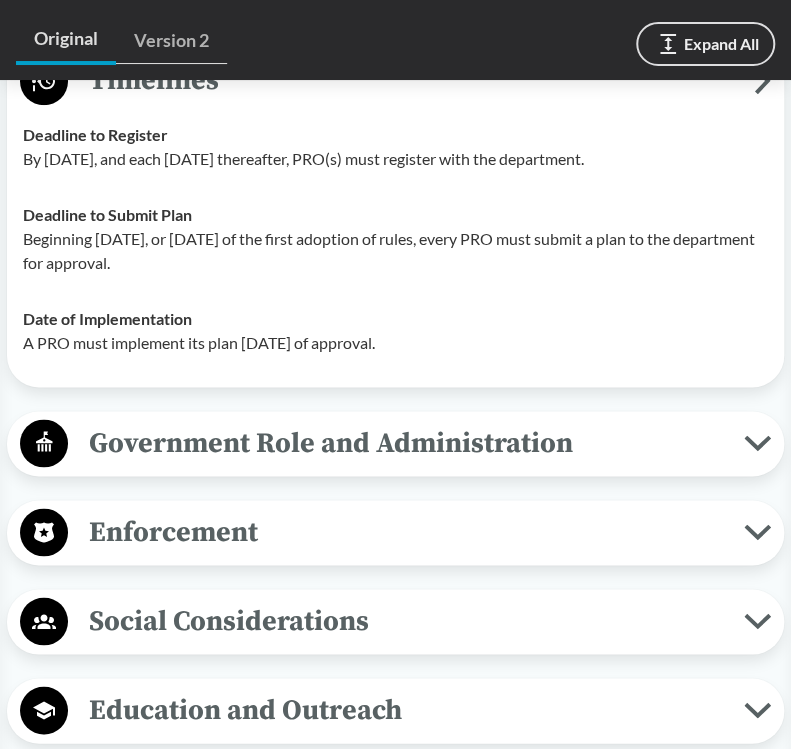 click on "Government Role and Administration" at bounding box center [406, 442] 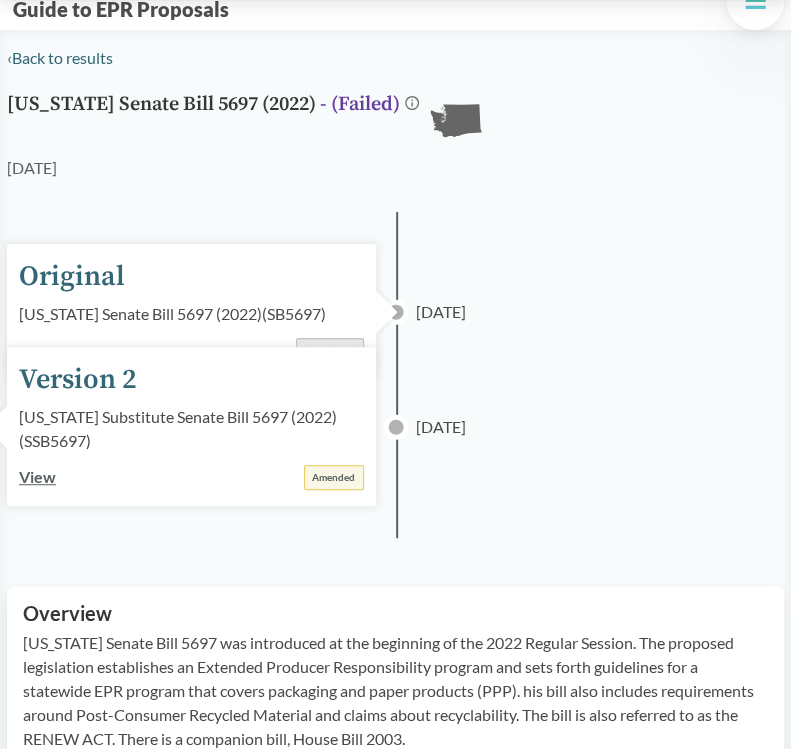 scroll, scrollTop: 0, scrollLeft: 0, axis: both 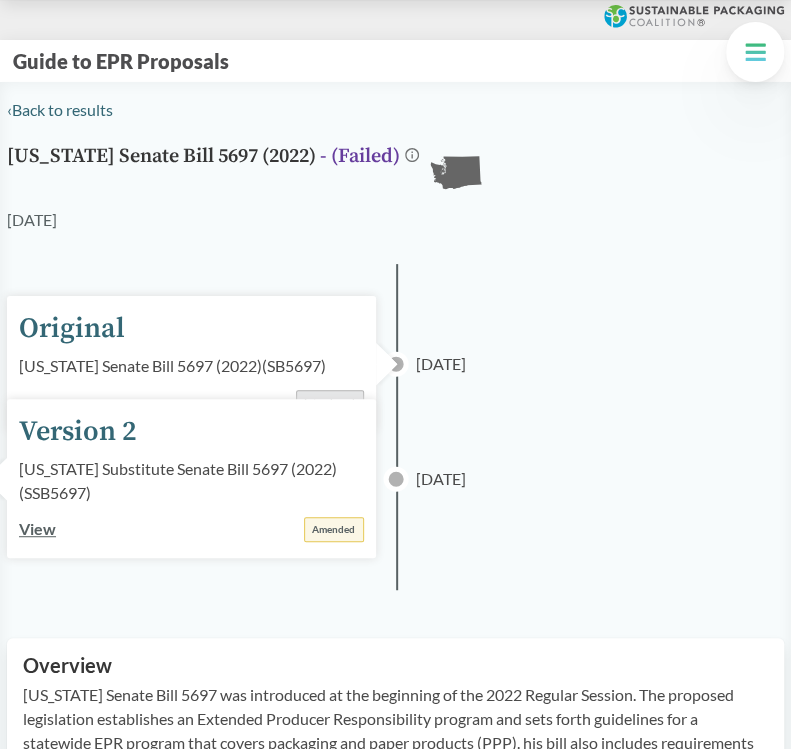 click on "‹  Back to results Washington Senate Bill 5697 (2022)   - ( Failed ) WA 01/06/2022   Original Washington Senate Bill 5697 (2022)  ( SB5697 ) Introduced 01/06/2022   Version 2 Washington Substitute Senate Bill 5697 (2022)  ( SSB5697 ) View Amended 02/03/2022 Original Version 2  Expand All Overview Washington Senate Bill 5697 was introduced at the beginning of the 2022 Regular Session. The proposed legislation establishes an Extended Producer Responsibility program and sets forth guidelines for a statewide EPR program that covers packaging and paper products (PPP).  his bill also includes requirements around Post-Consumer Recycled Material and claims about recyclability. The bill is also referred to as the RENEW ACT. There is a companion bill, House Bill 2003. View  Bill  on  Government Website Covered Products All Packaging Types Paper Products Exclusions
Producer Definition Brands Licensees Importers/​Distributors Producer Exclusions Small Businesses Governments Charities Nonprofit Requirement Modulated" at bounding box center (395, 2202) 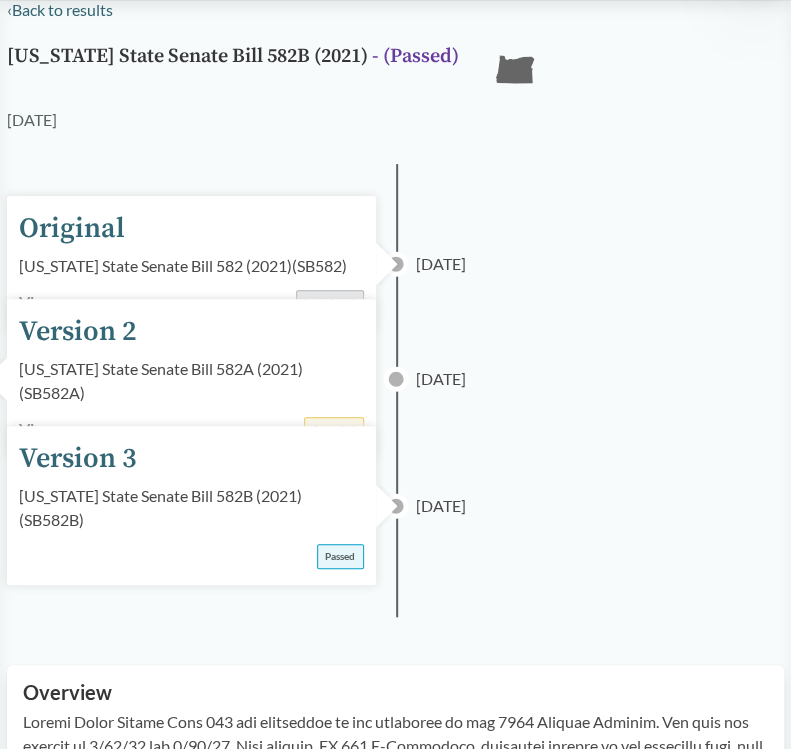 scroll, scrollTop: 200, scrollLeft: 0, axis: vertical 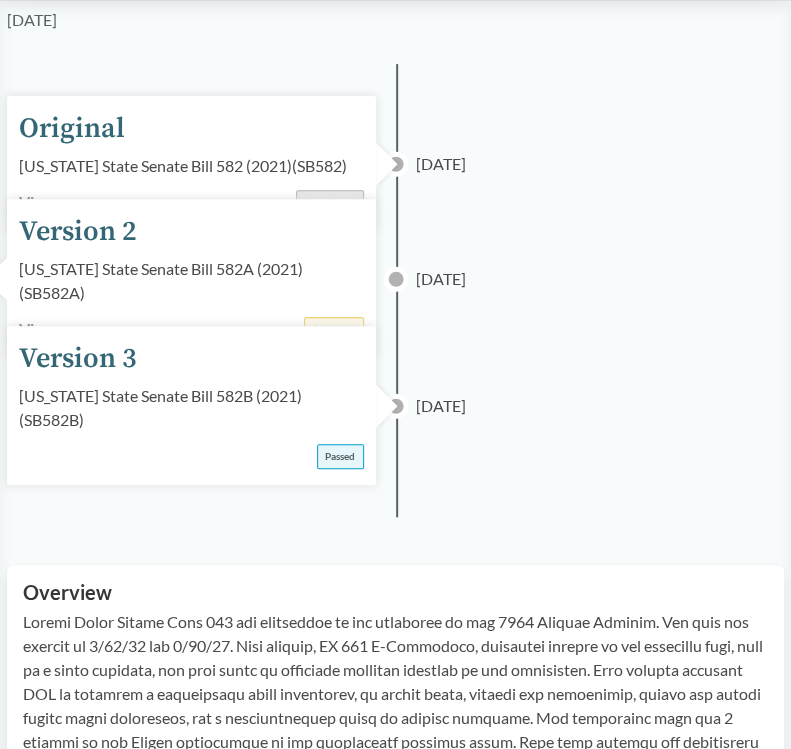 click on "Passed" at bounding box center (340, 456) 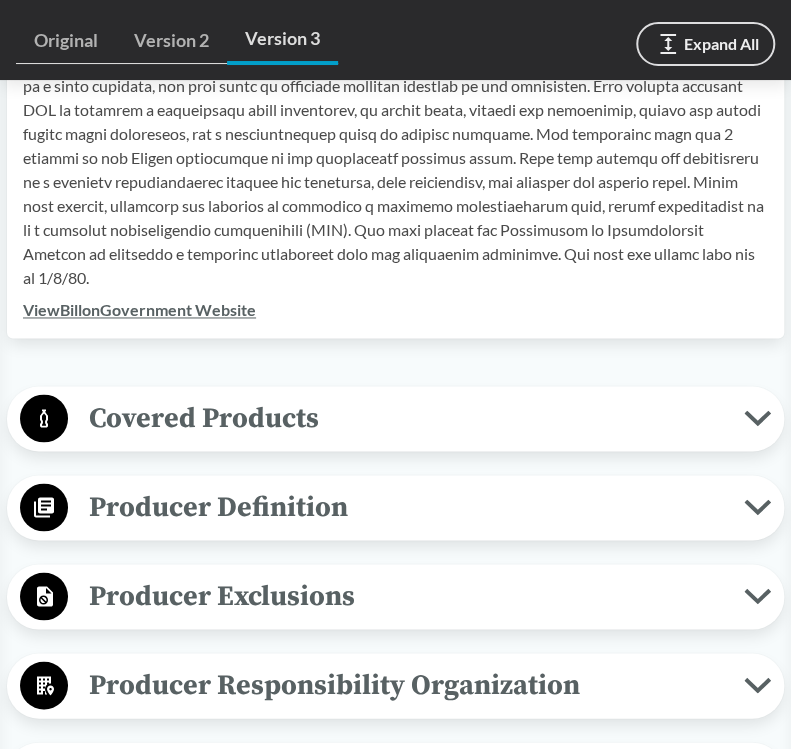 scroll, scrollTop: 800, scrollLeft: 0, axis: vertical 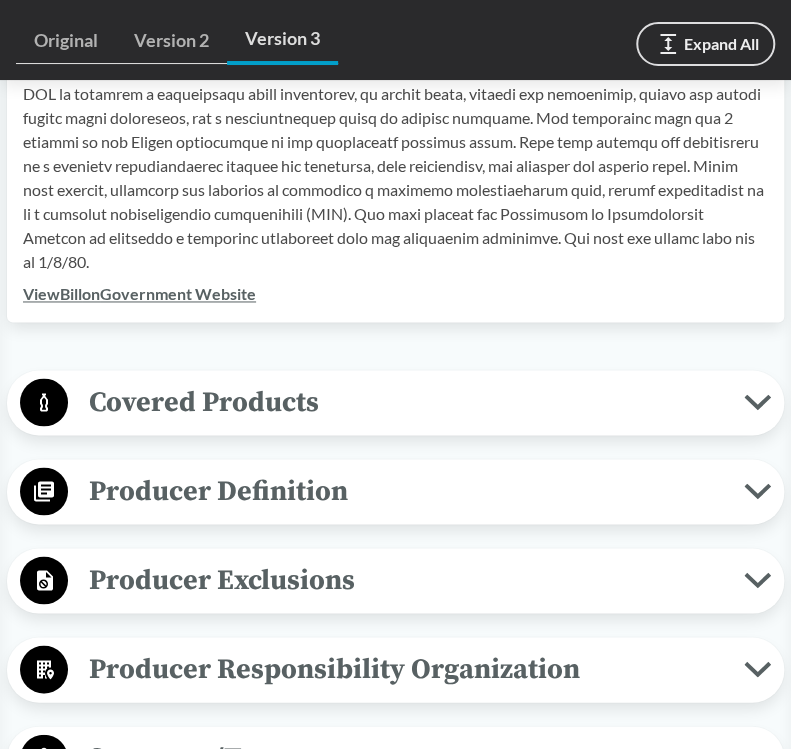 click on "Covered Products" at bounding box center [406, 401] 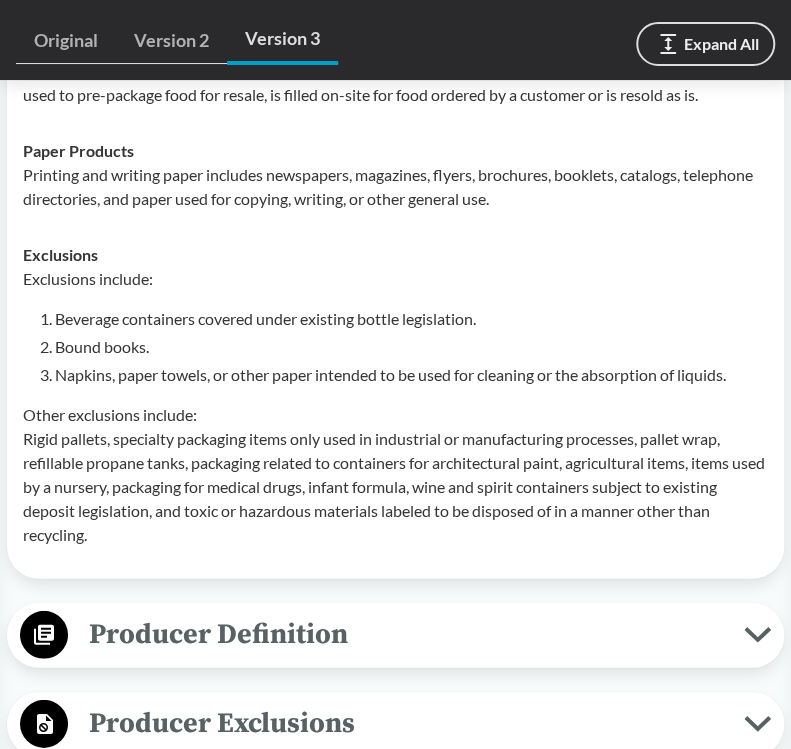 scroll, scrollTop: 1400, scrollLeft: 0, axis: vertical 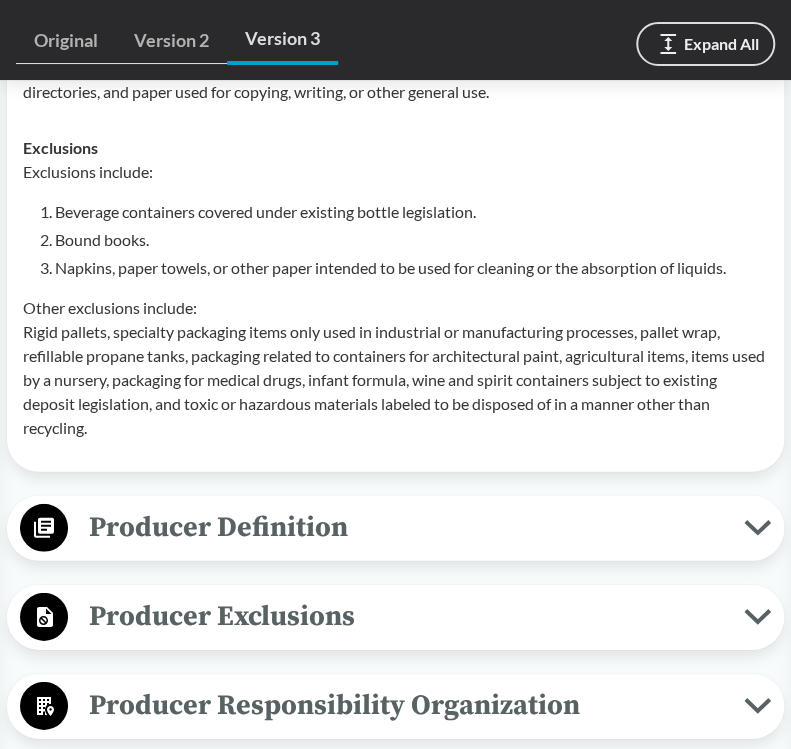 click on "Producer Definition" at bounding box center (406, 527) 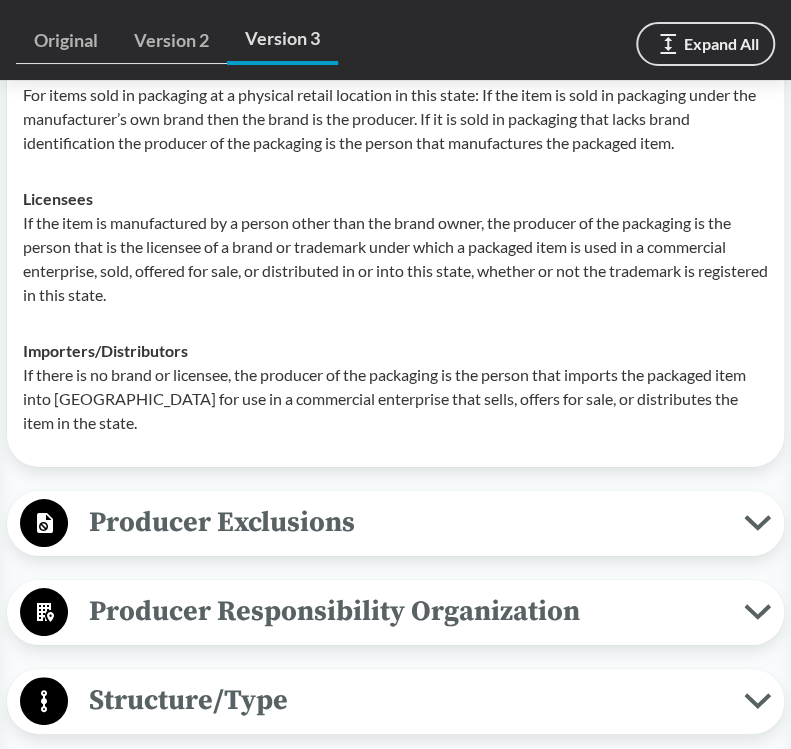 scroll, scrollTop: 1900, scrollLeft: 0, axis: vertical 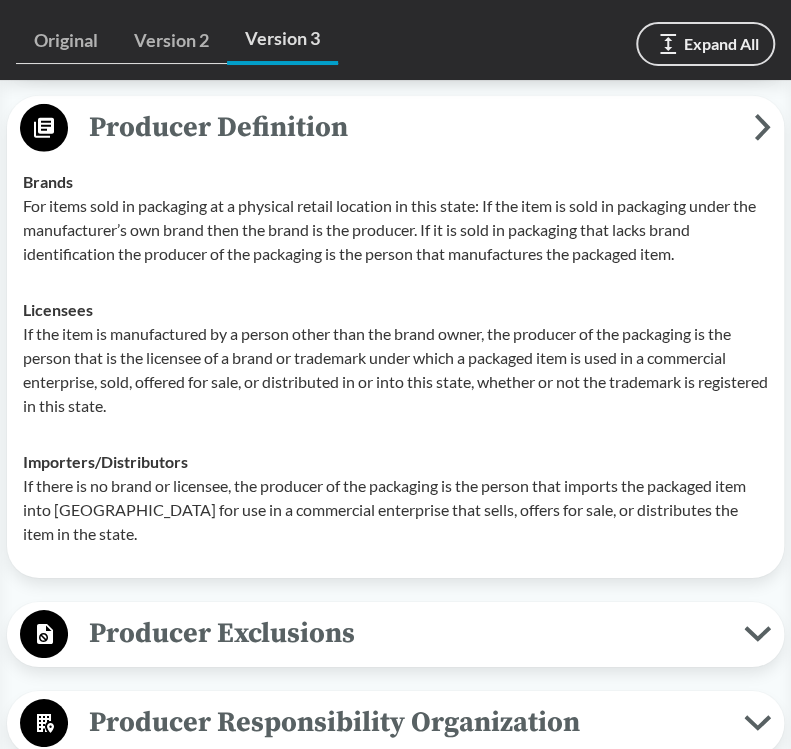 click on "Producer Exclusions" at bounding box center (406, 633) 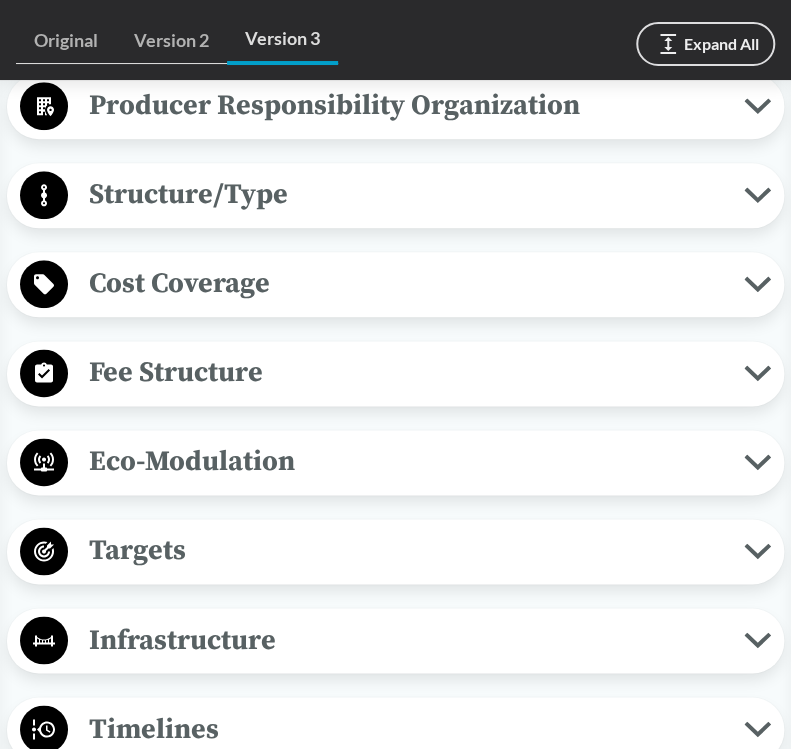 scroll, scrollTop: 3000, scrollLeft: 0, axis: vertical 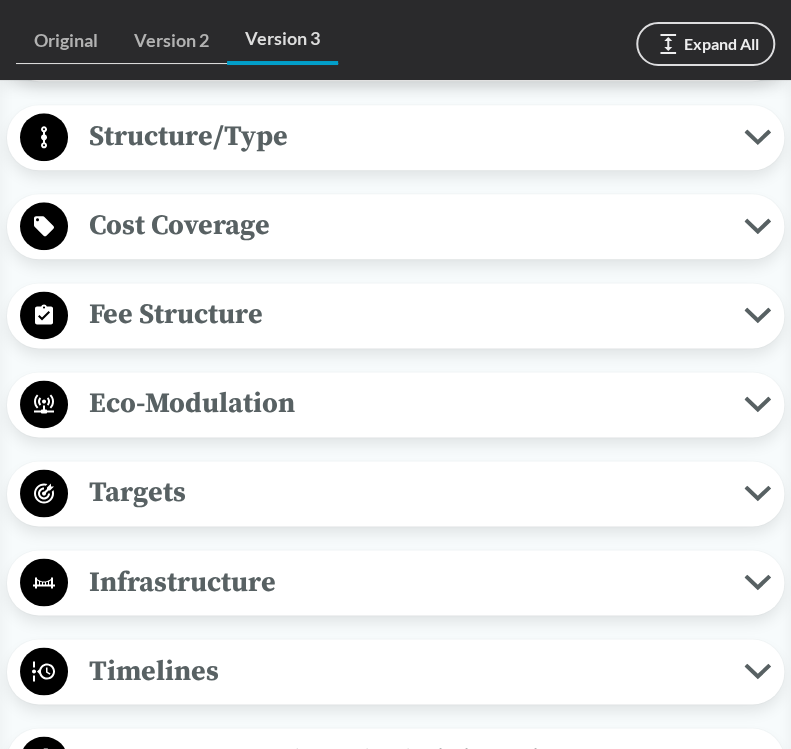 click on "Cost Coverage" at bounding box center [406, 225] 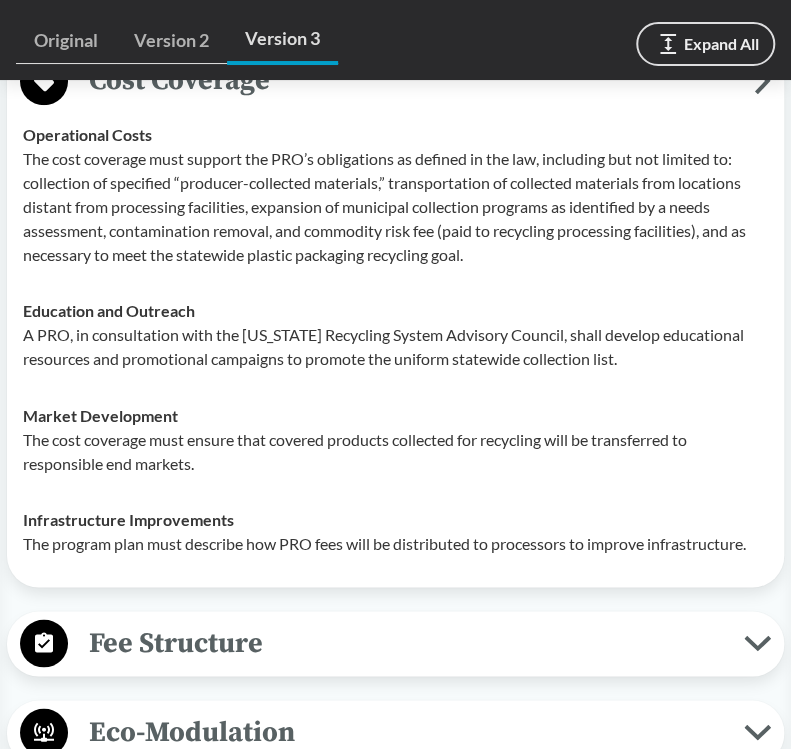scroll, scrollTop: 3100, scrollLeft: 0, axis: vertical 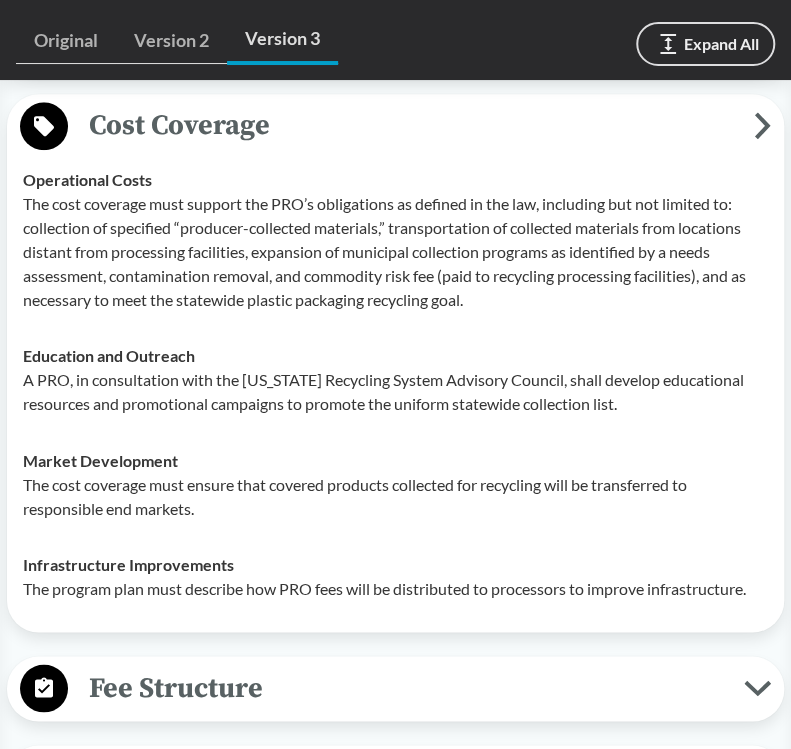 click on "Fee Structure" at bounding box center (406, 687) 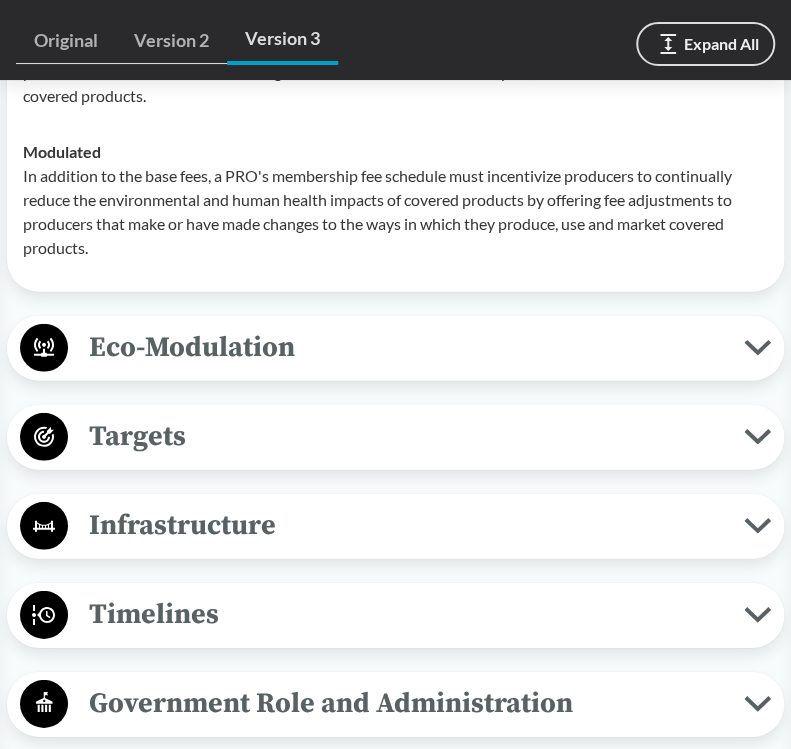 scroll, scrollTop: 3900, scrollLeft: 0, axis: vertical 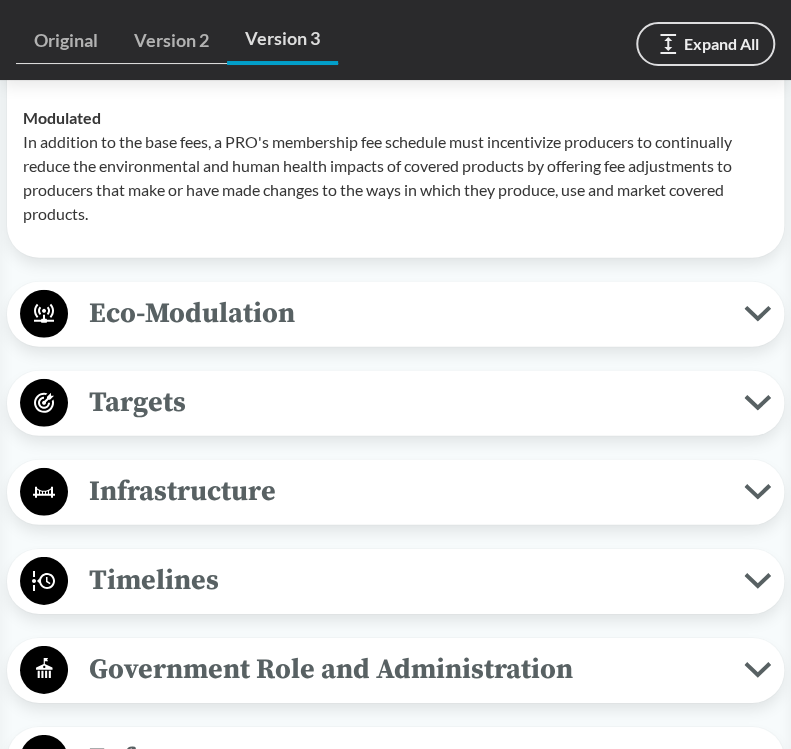 click on "Targets" at bounding box center [406, 402] 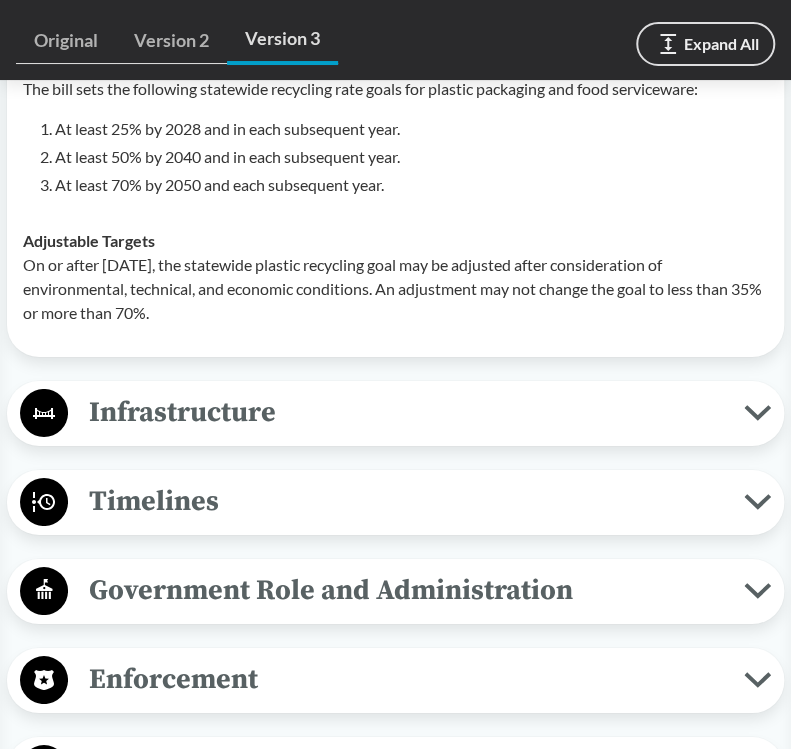 scroll, scrollTop: 4300, scrollLeft: 0, axis: vertical 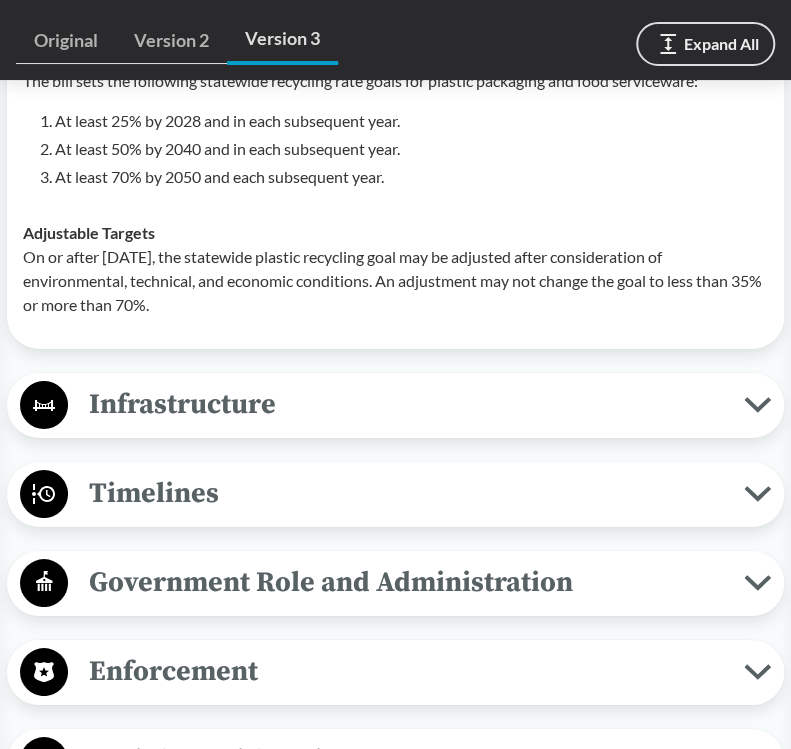 click on "Timelines" at bounding box center [406, 493] 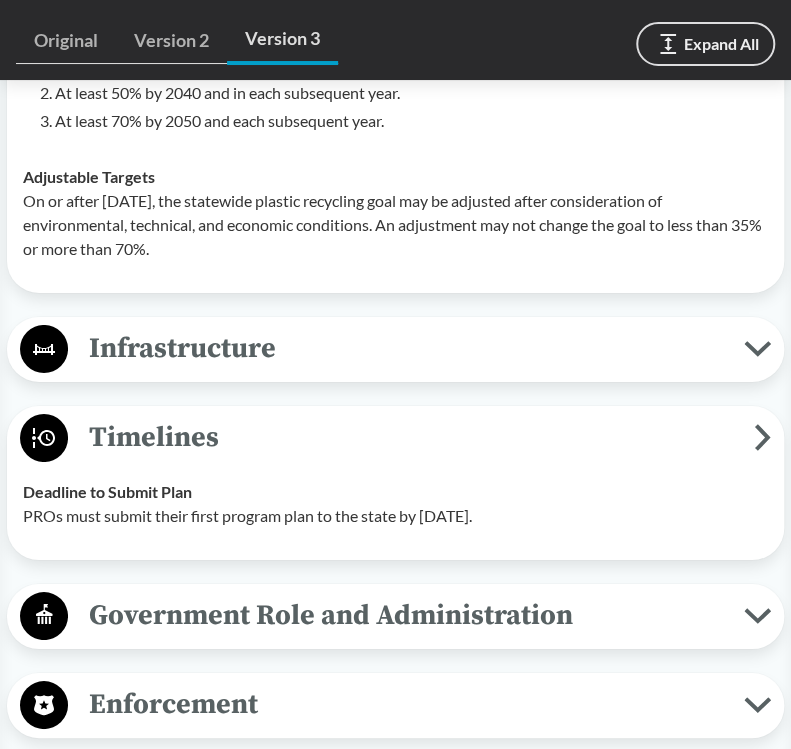 scroll, scrollTop: 4400, scrollLeft: 0, axis: vertical 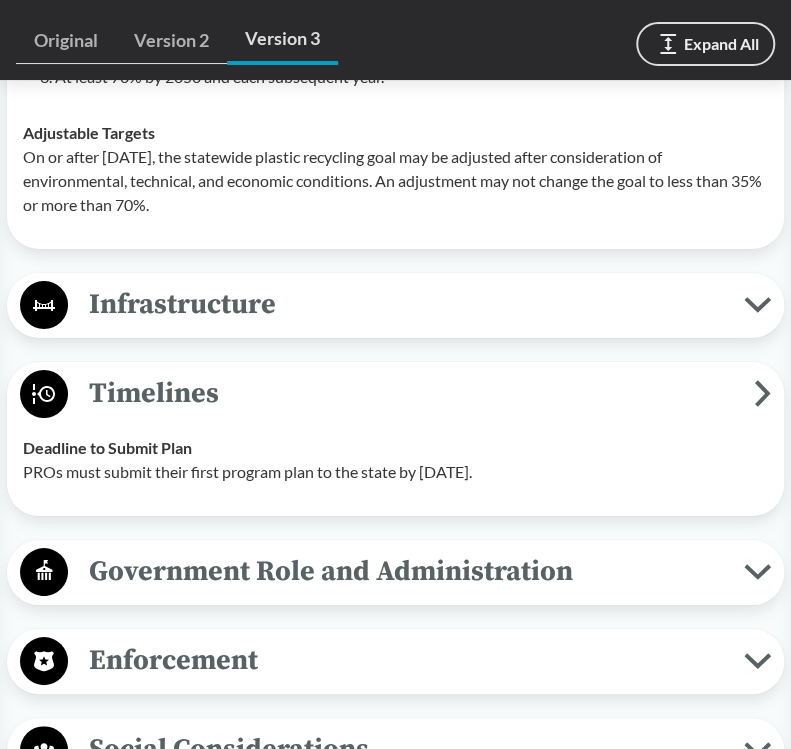 click on "PROs must submit their first program plan to the state by [DATE]." at bounding box center [395, 472] 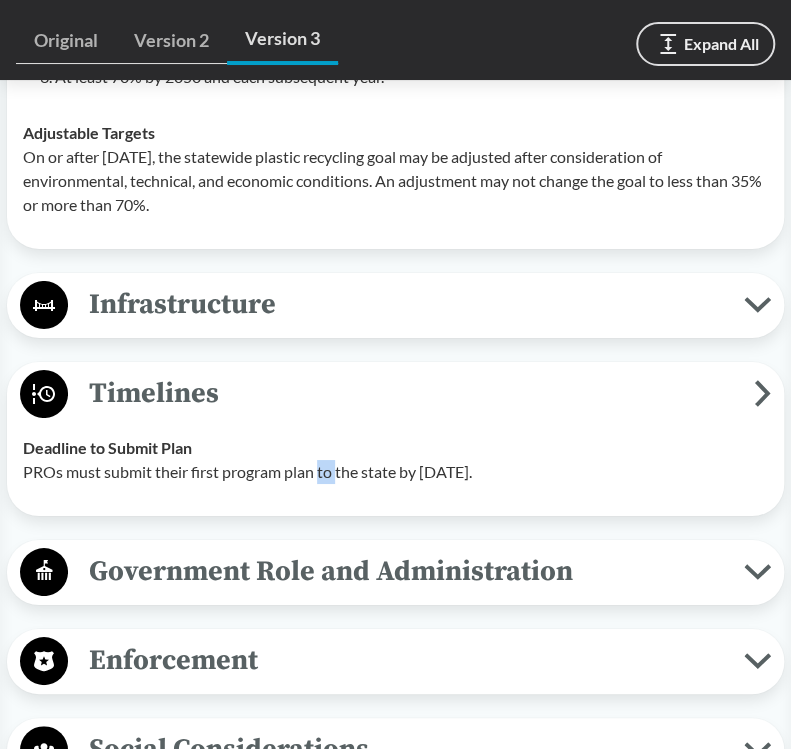 click on "PROs must submit their first program plan to the state by [DATE]." at bounding box center (395, 472) 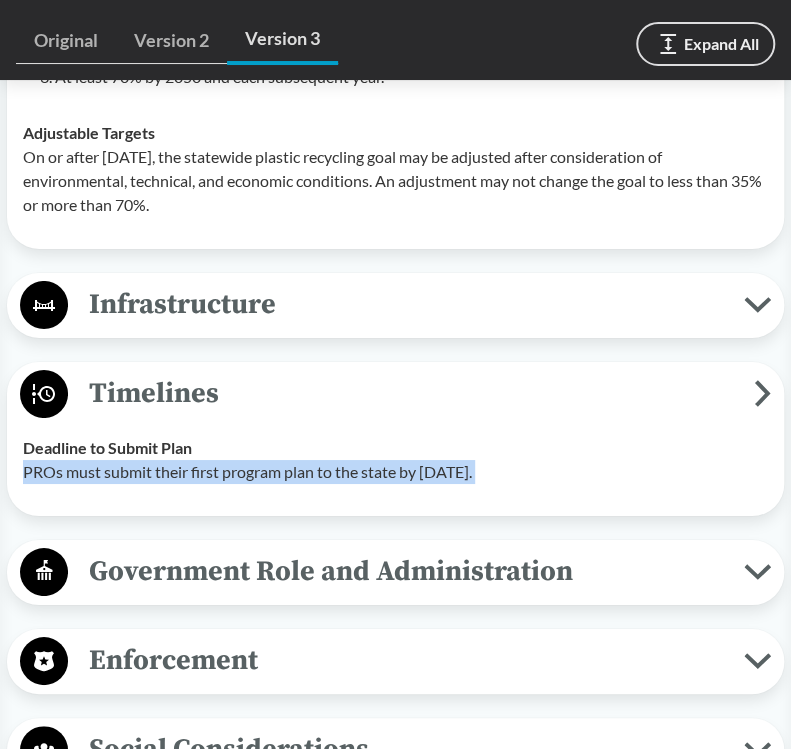 click on "PROs must submit their first program plan to the state by [DATE]." at bounding box center (395, 472) 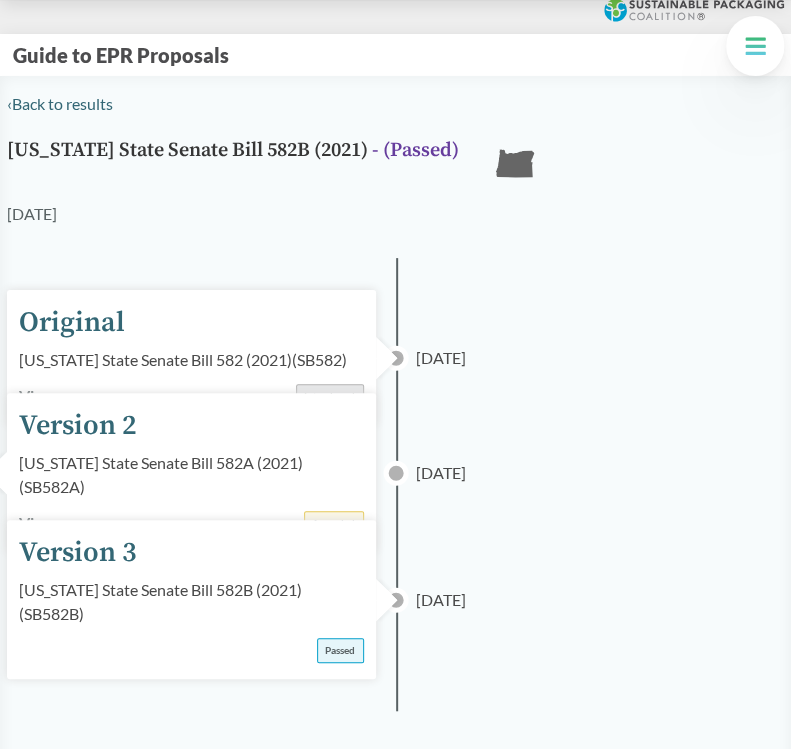 scroll, scrollTop: 0, scrollLeft: 0, axis: both 